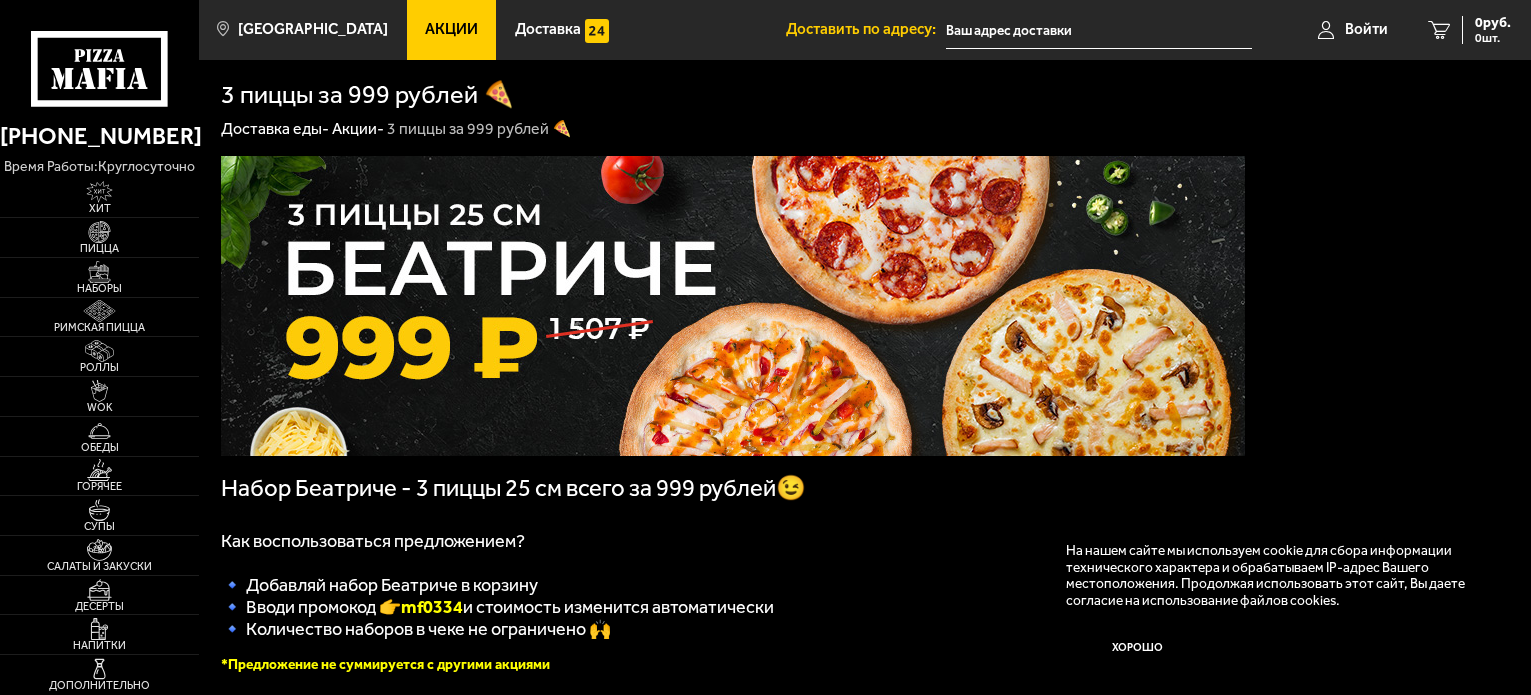 scroll, scrollTop: 0, scrollLeft: 0, axis: both 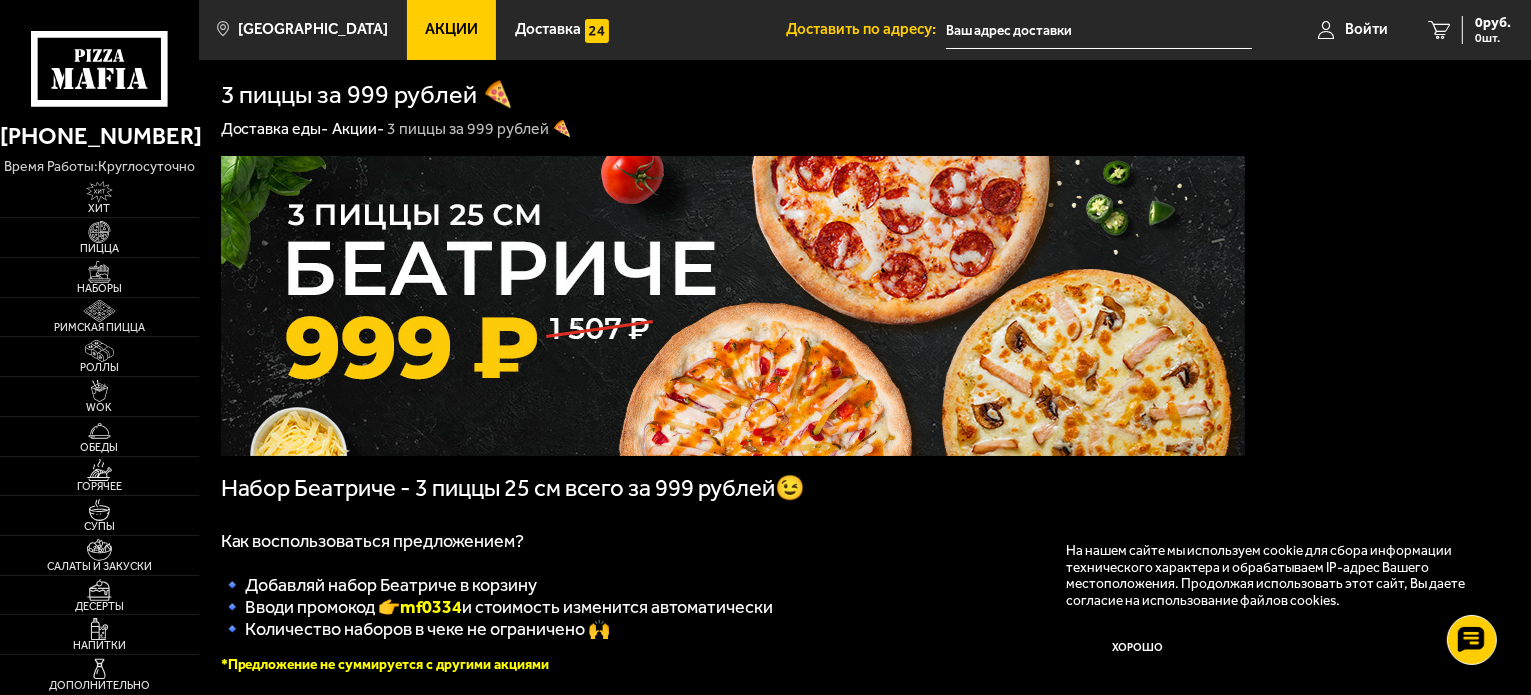 click on "Акции" at bounding box center (451, 29) 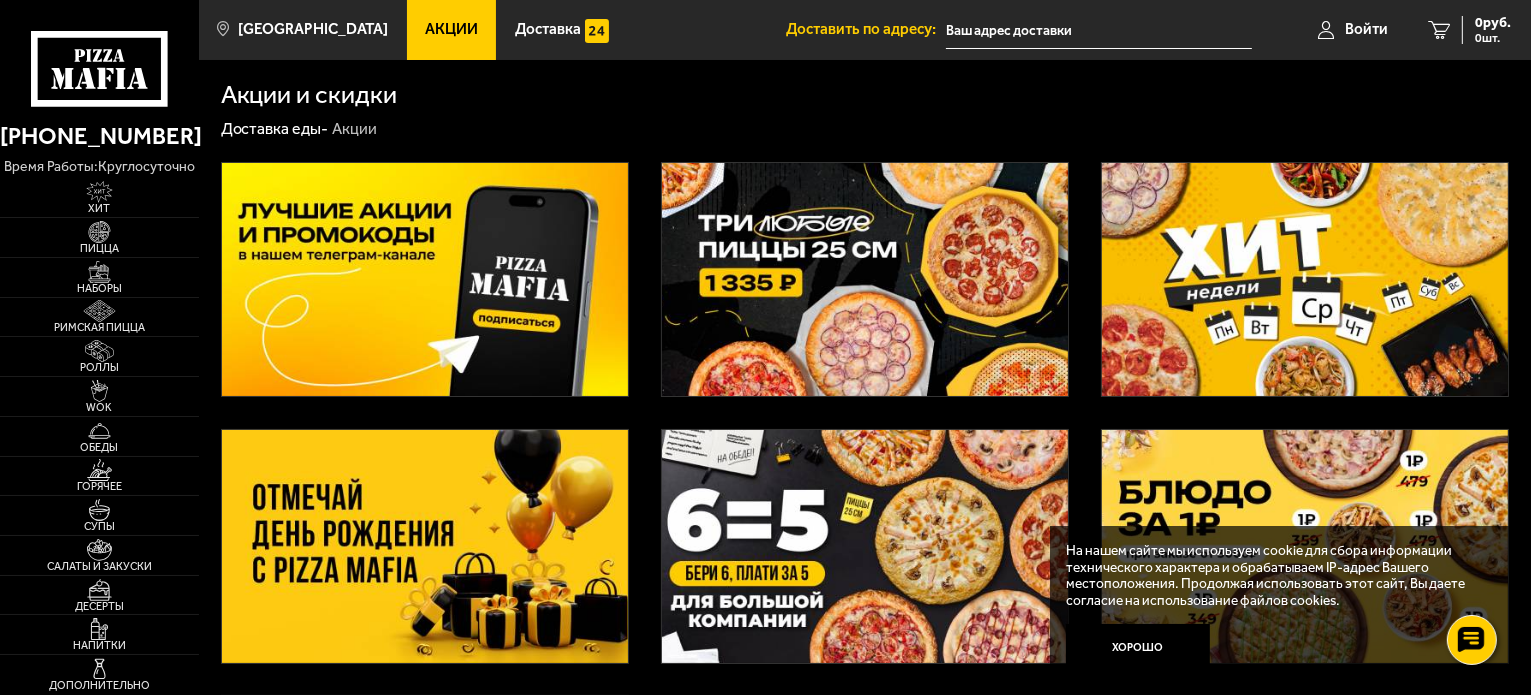 click at bounding box center [865, 279] 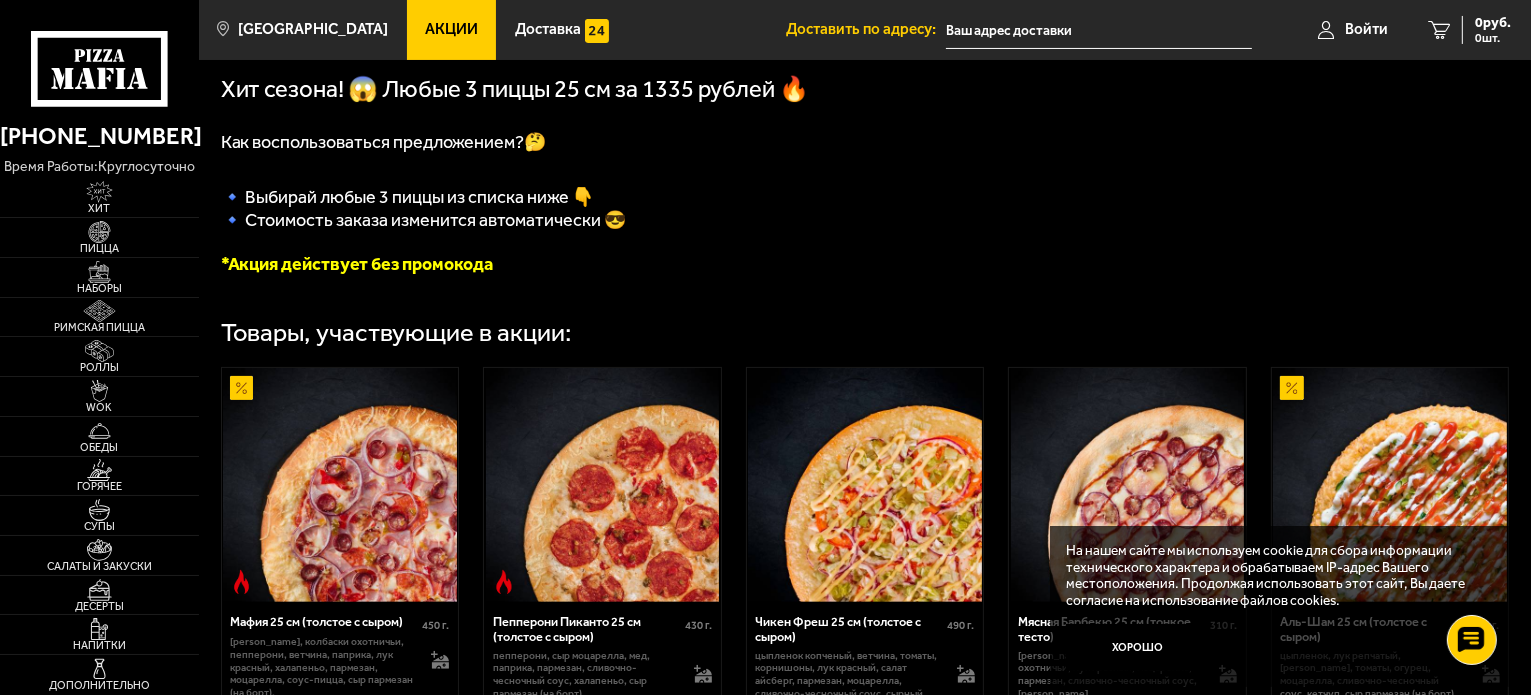 scroll, scrollTop: 420, scrollLeft: 0, axis: vertical 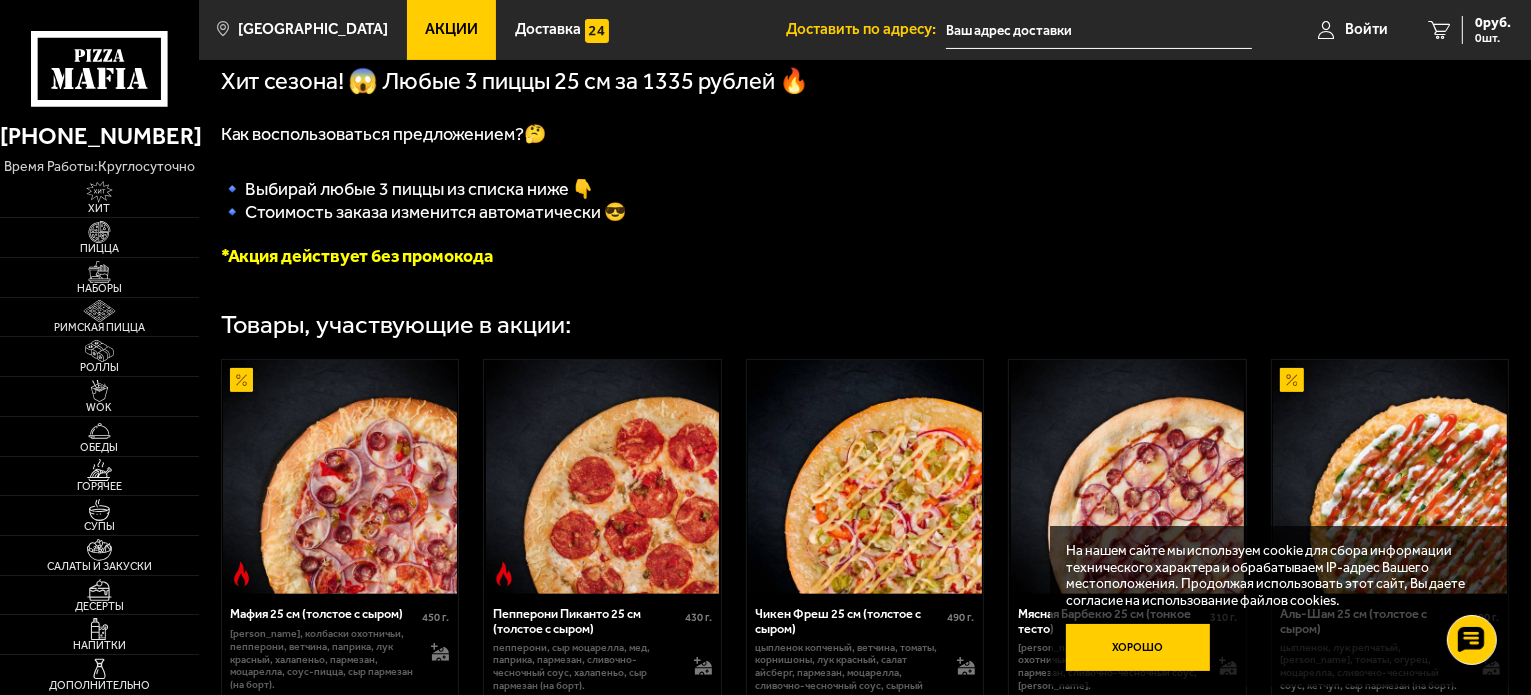 click on "Хорошо" at bounding box center [1138, 648] 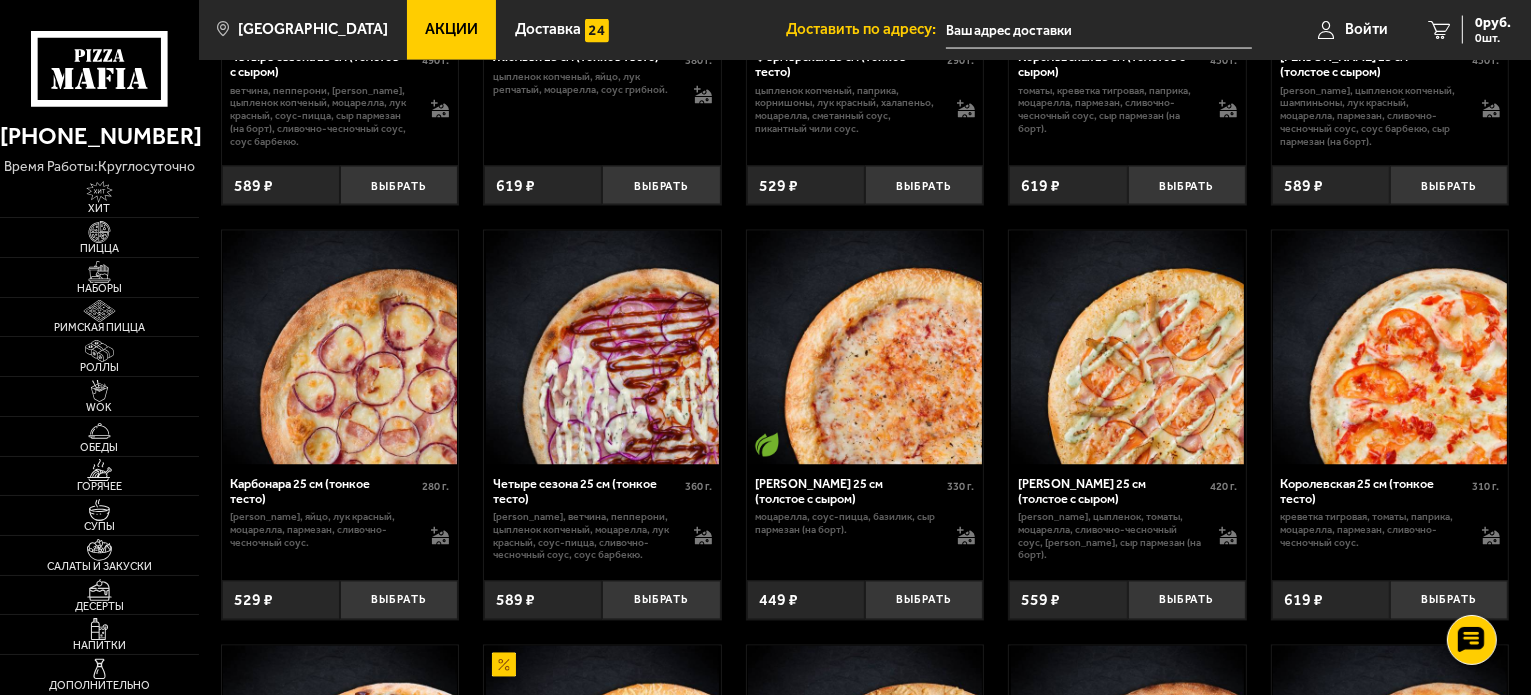 scroll, scrollTop: 3539, scrollLeft: 0, axis: vertical 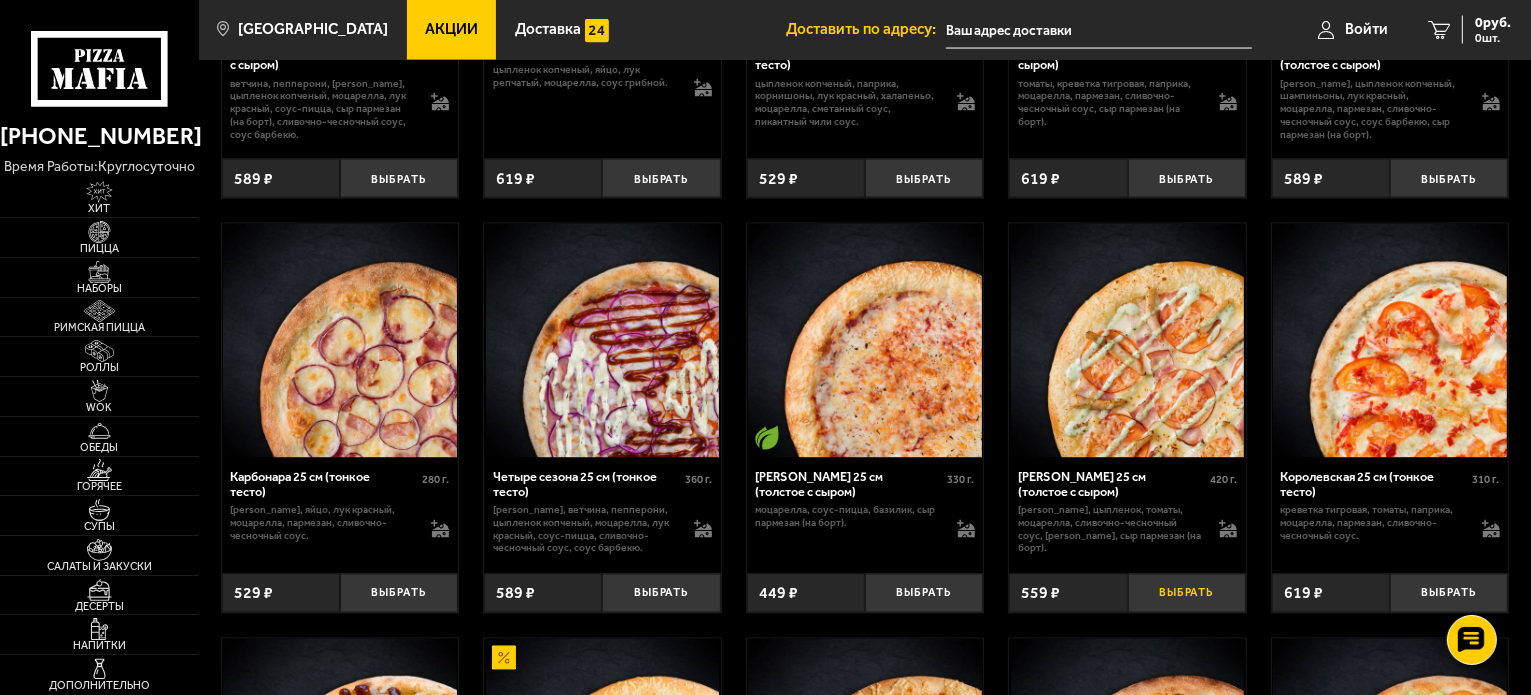 click on "Выбрать" at bounding box center (1187, 593) 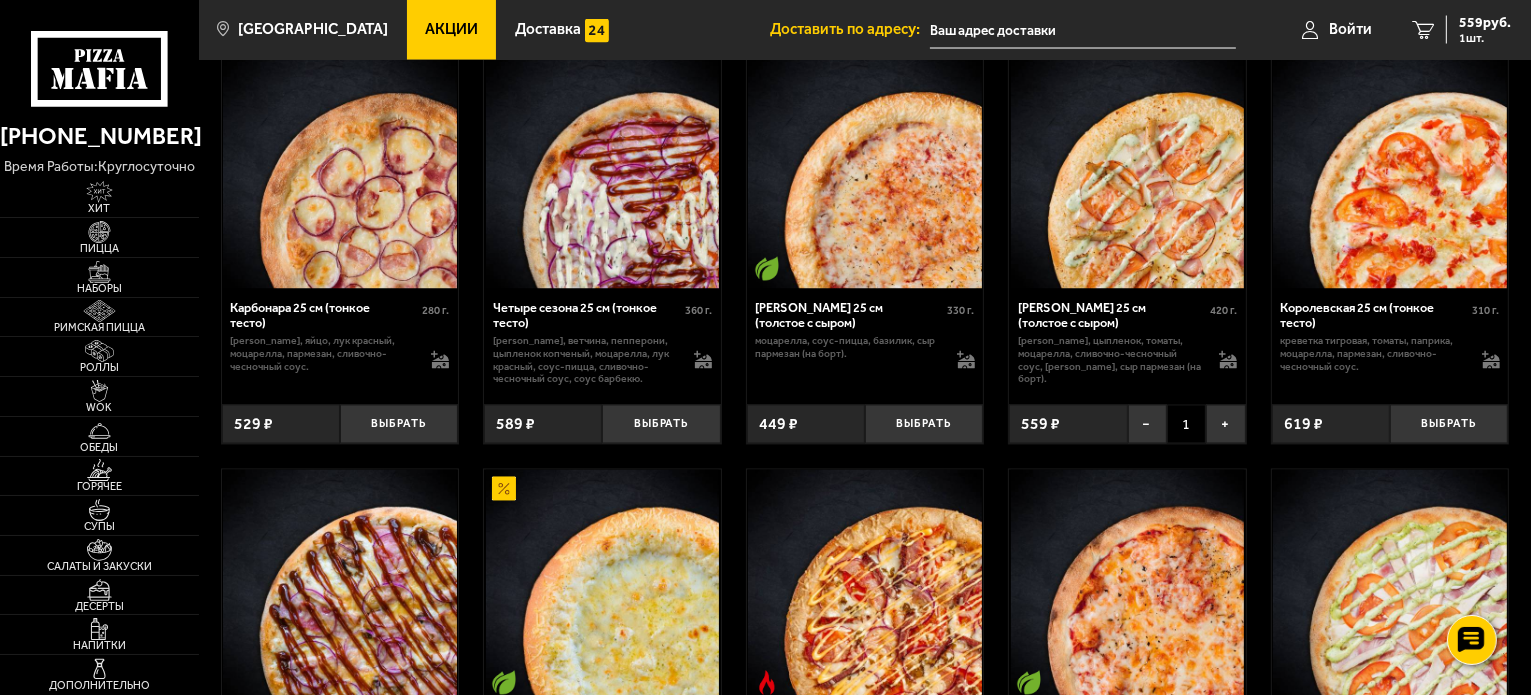 scroll, scrollTop: 3706, scrollLeft: 0, axis: vertical 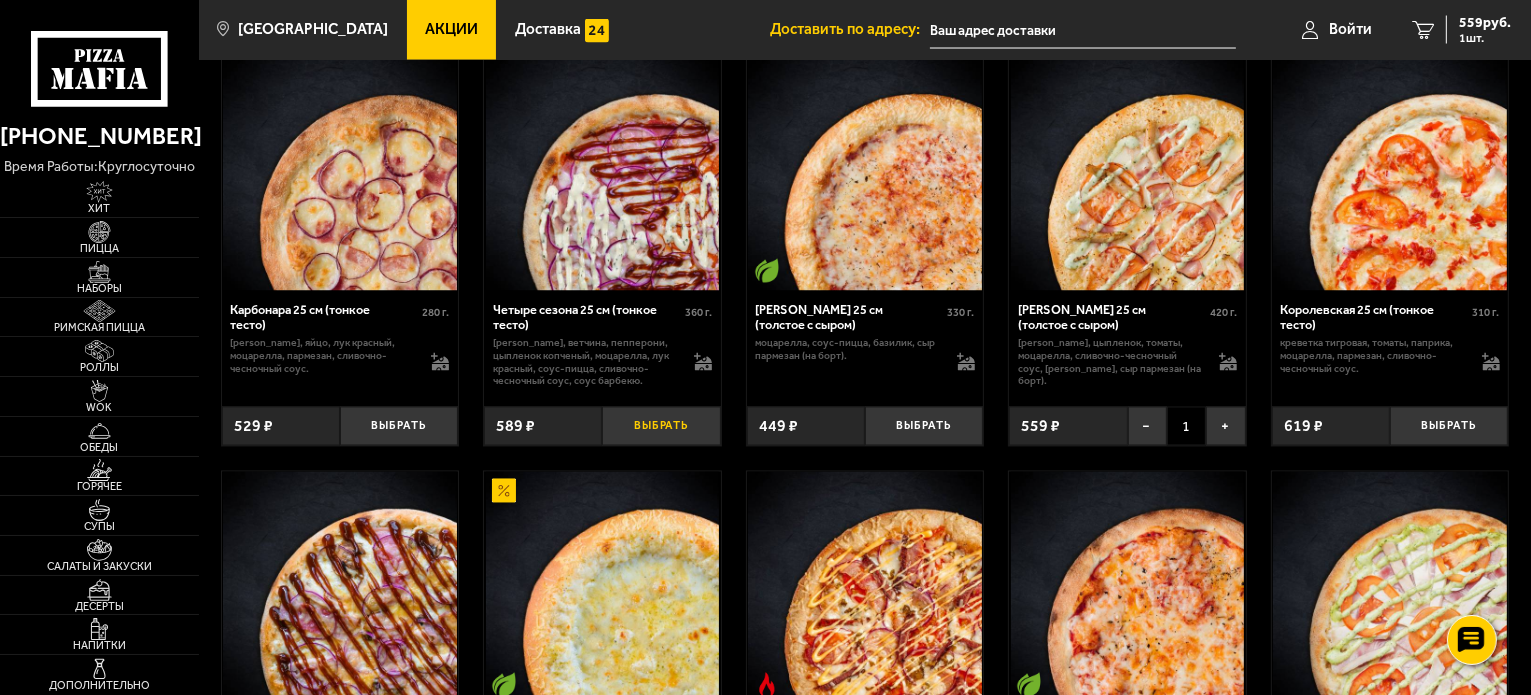 click on "Выбрать" at bounding box center [661, 426] 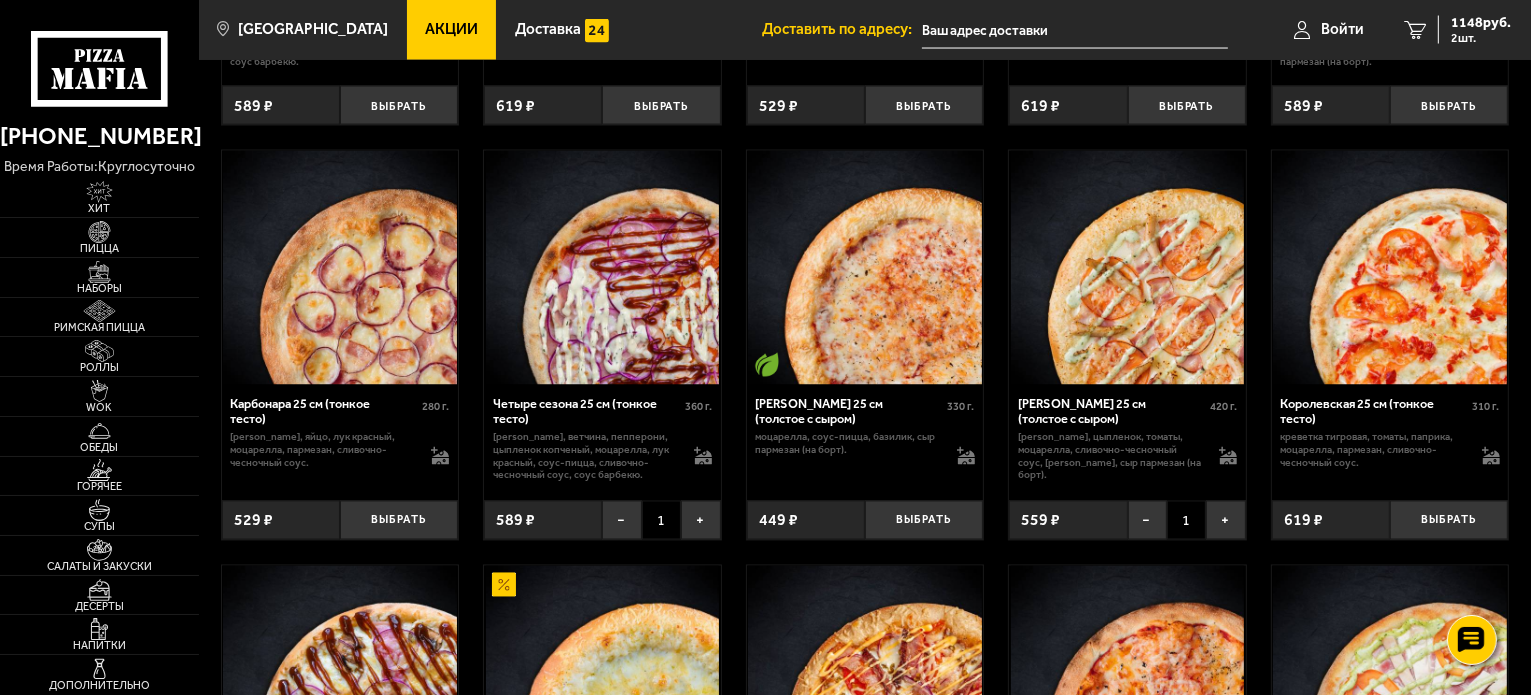 scroll, scrollTop: 3612, scrollLeft: 0, axis: vertical 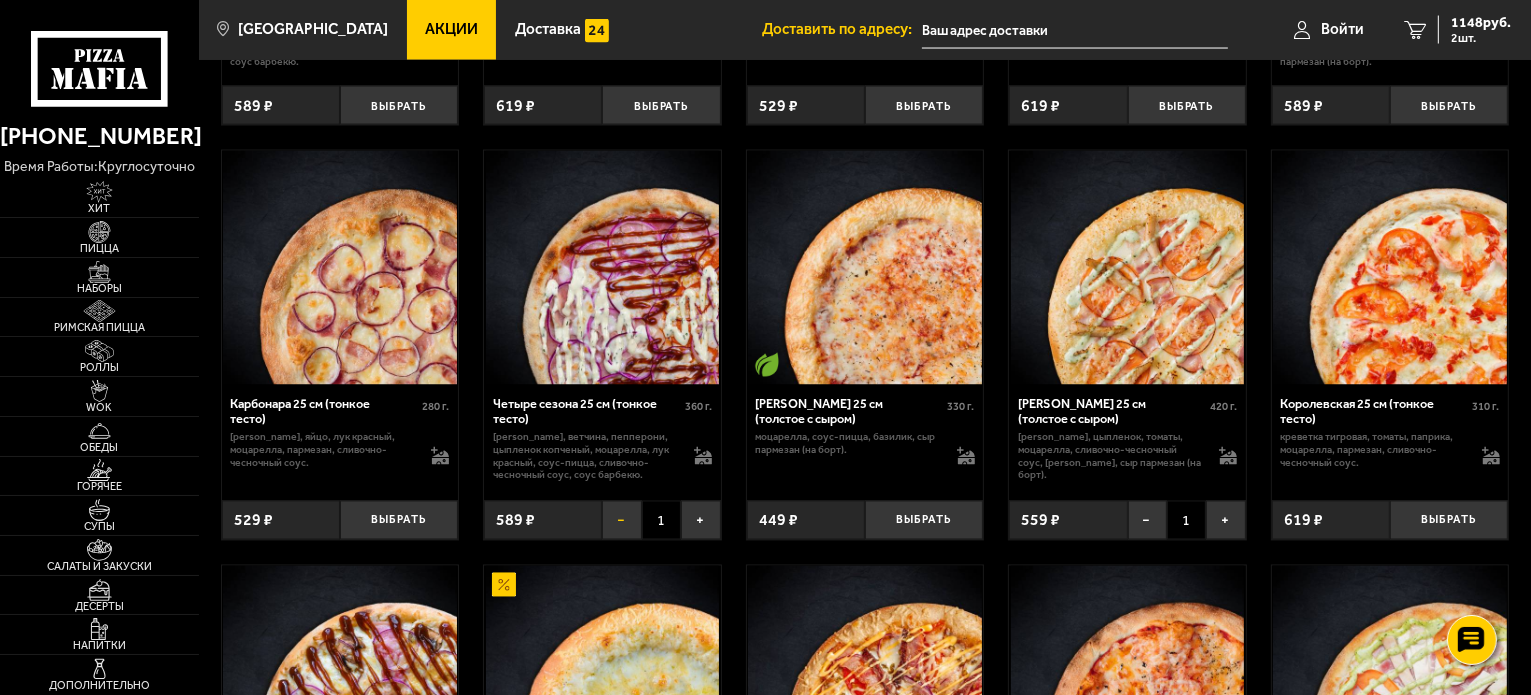 click on "−" at bounding box center (621, 520) 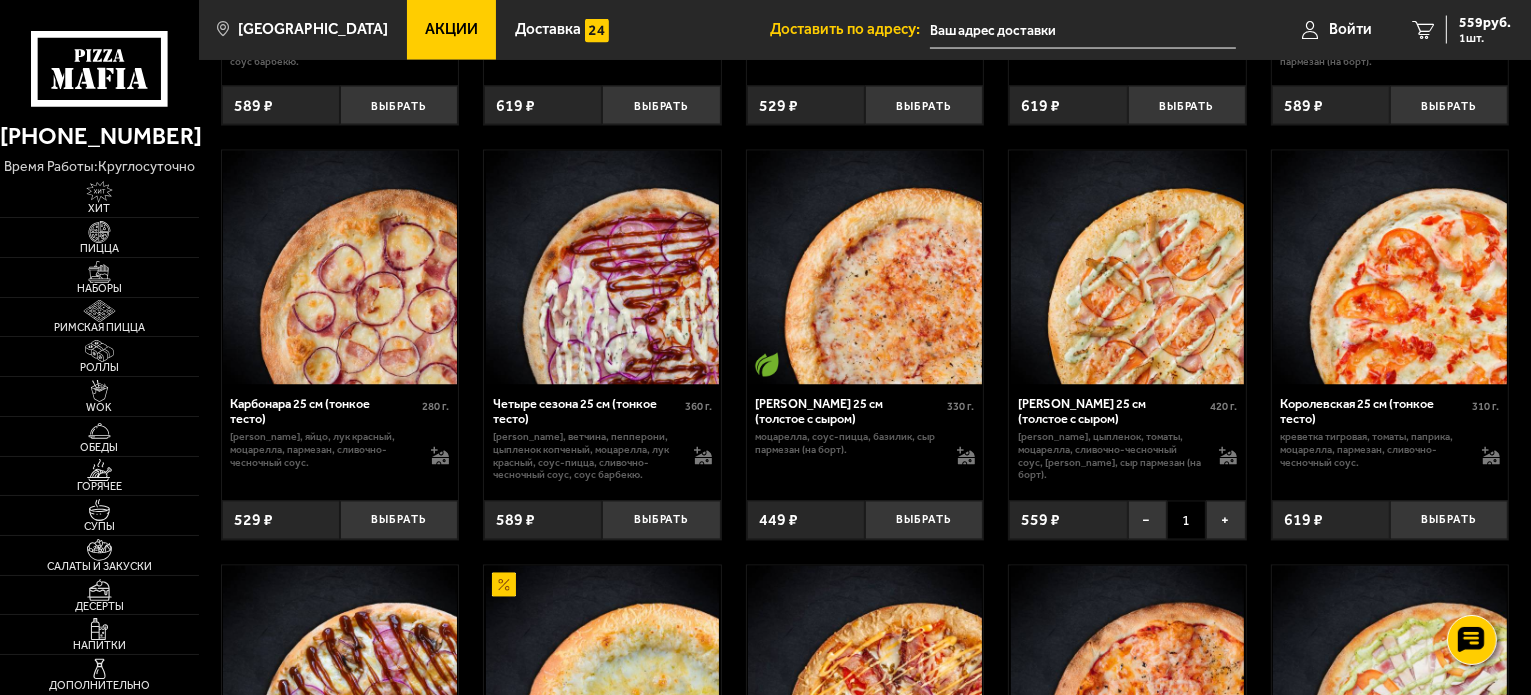 scroll, scrollTop: 3356, scrollLeft: 0, axis: vertical 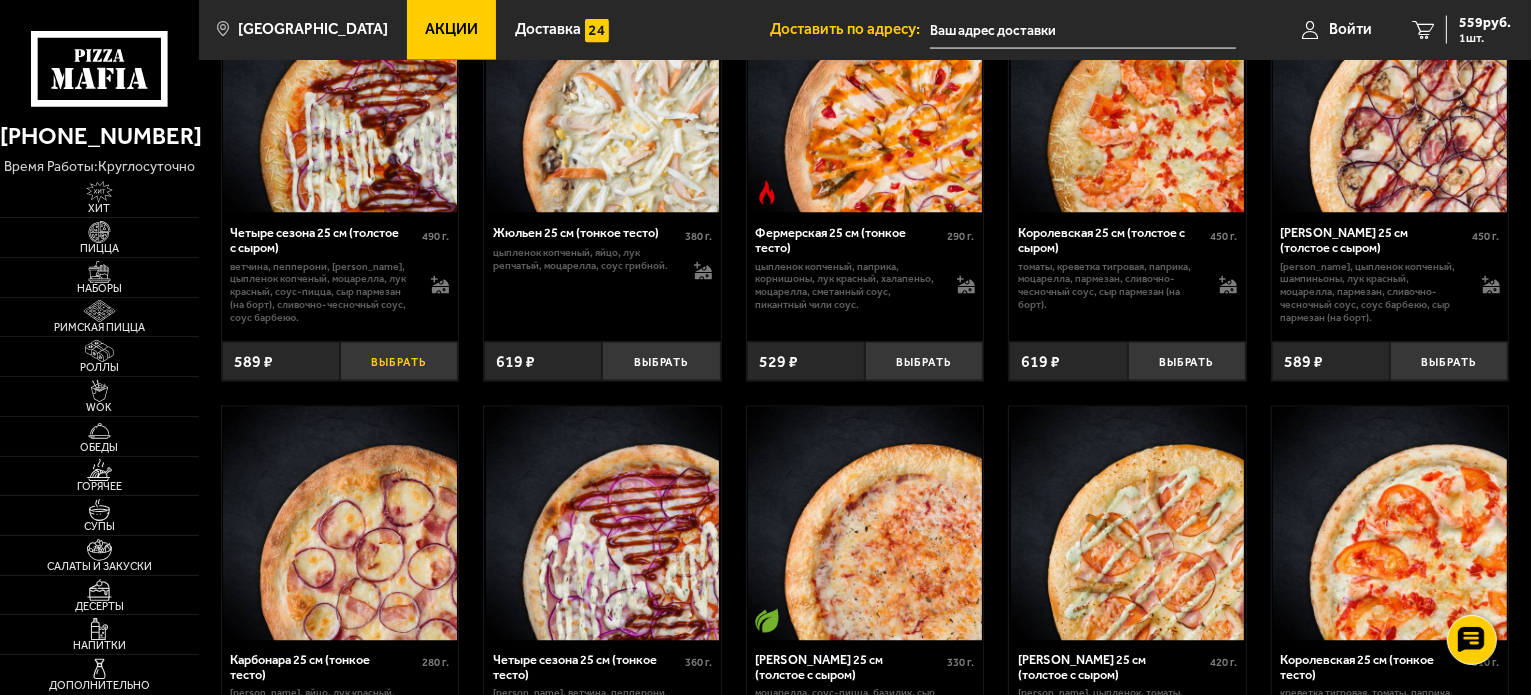 click on "Выбрать" at bounding box center [399, 361] 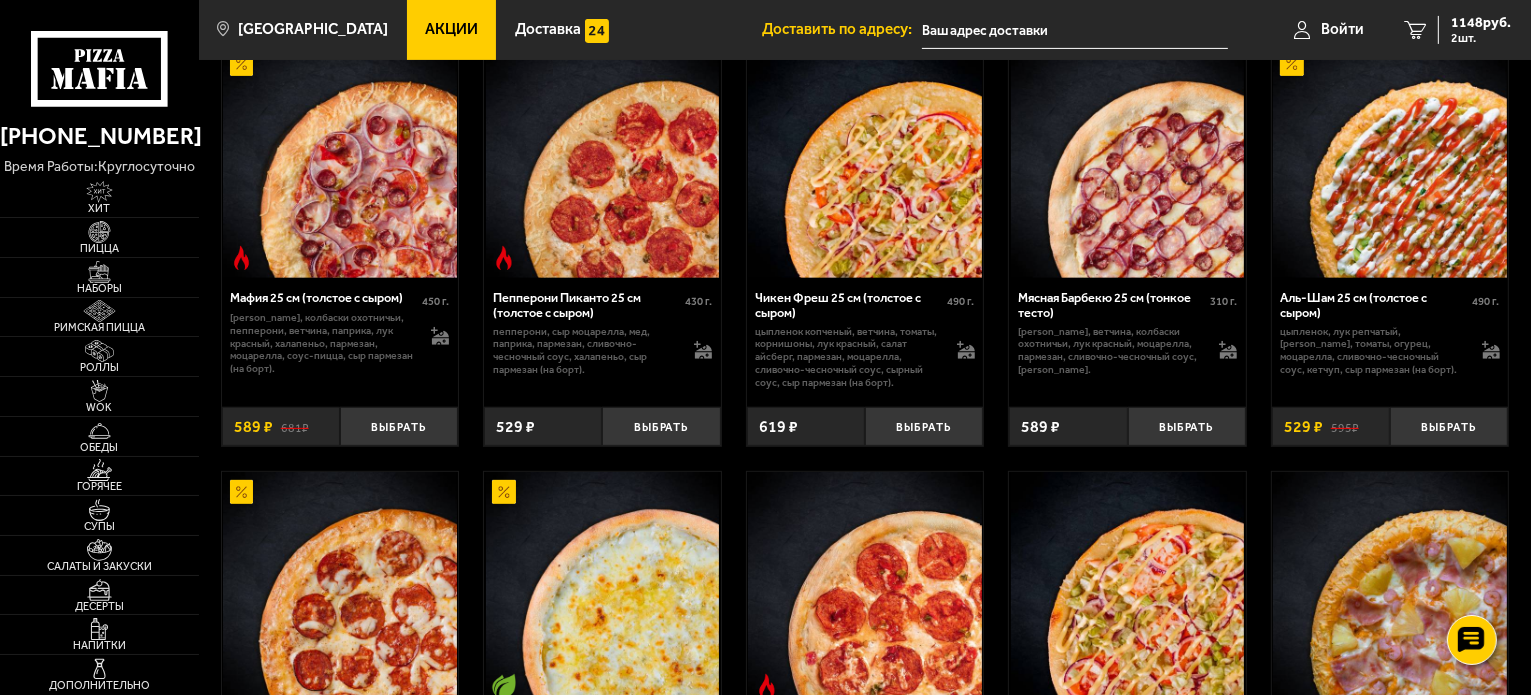 scroll, scrollTop: 726, scrollLeft: 0, axis: vertical 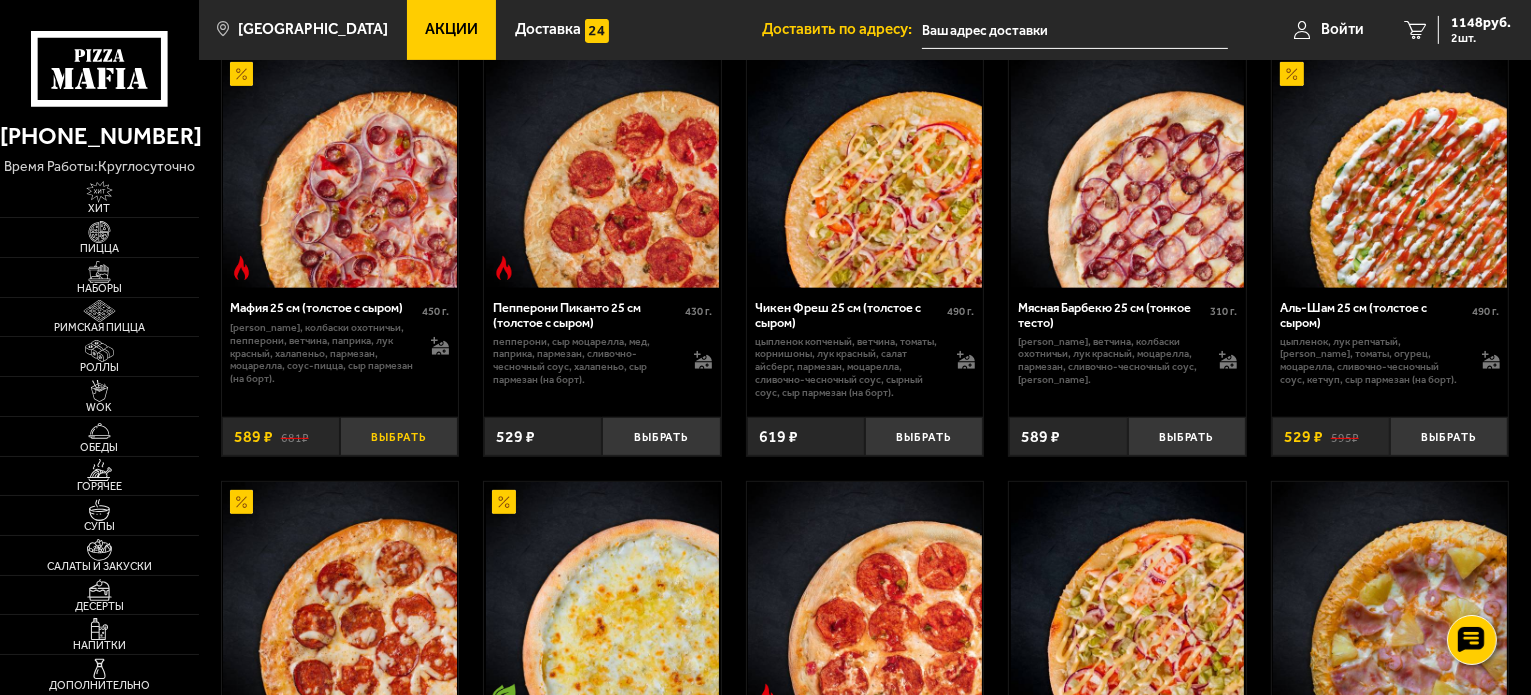 click on "Выбрать" at bounding box center [399, 436] 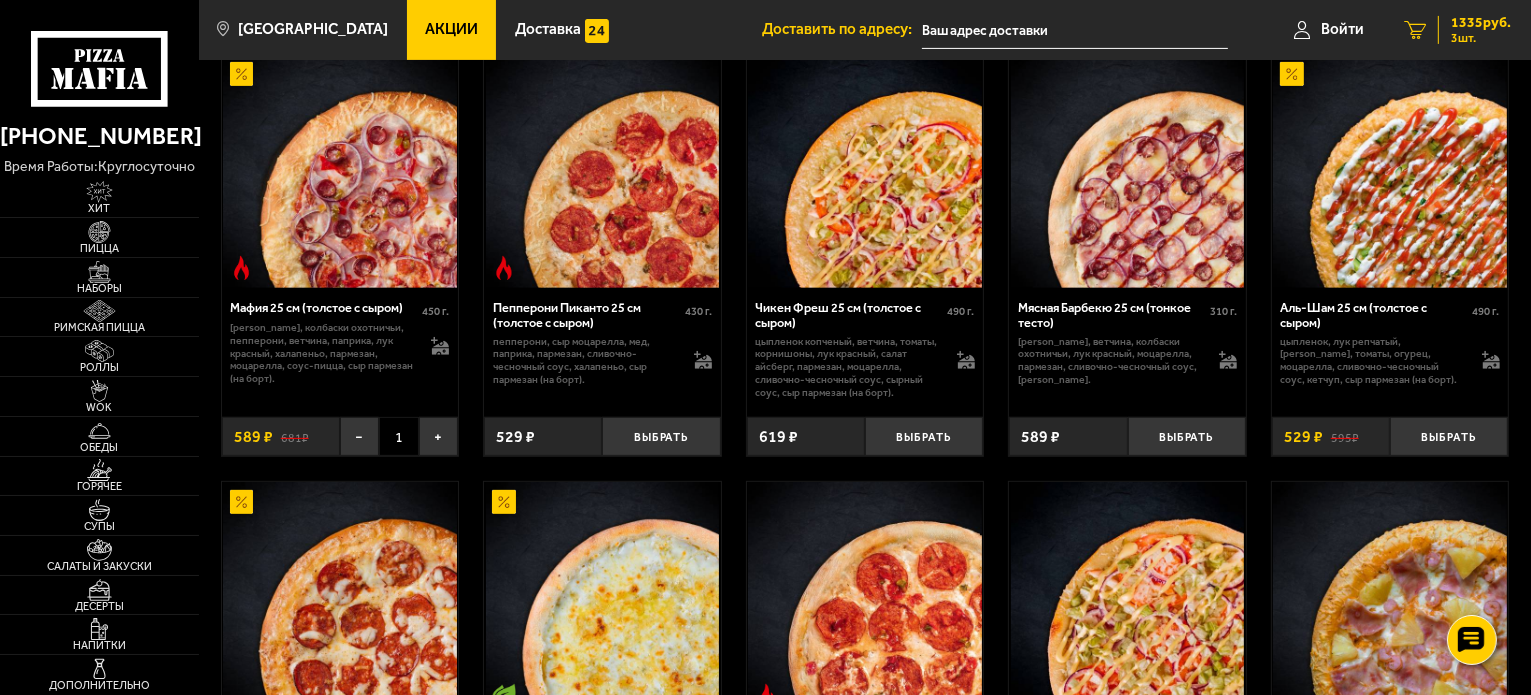 click on "3  шт." at bounding box center [1481, 38] 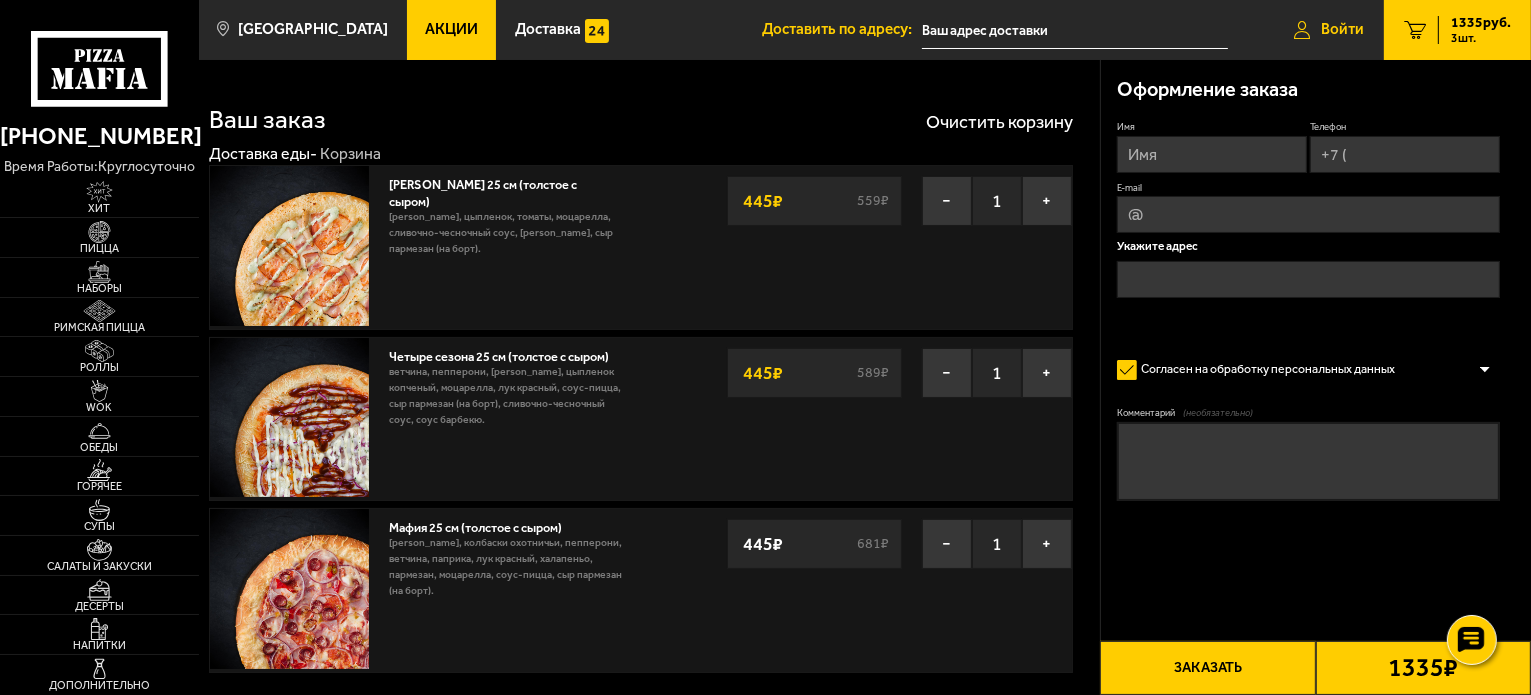 click on "Войти" at bounding box center (1342, 29) 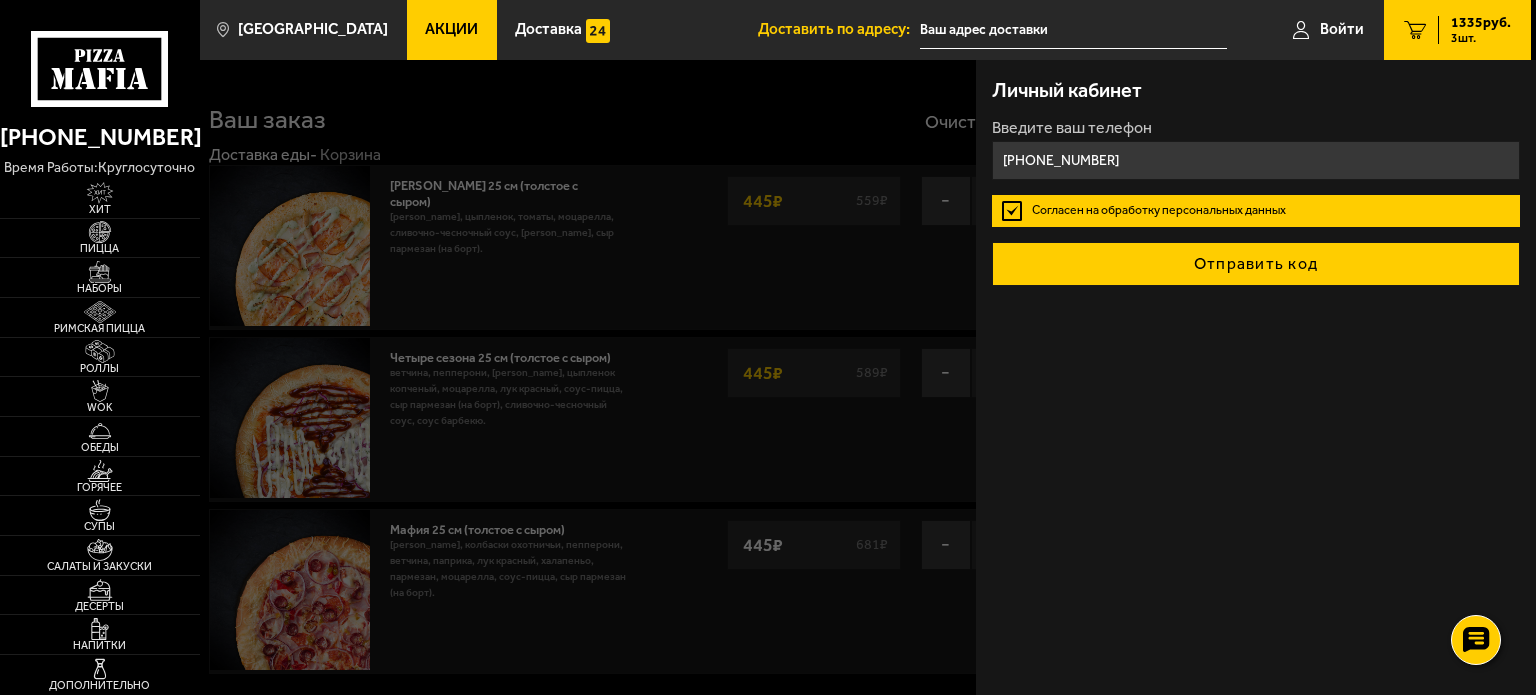 type on "+7 (921) 574-35-06" 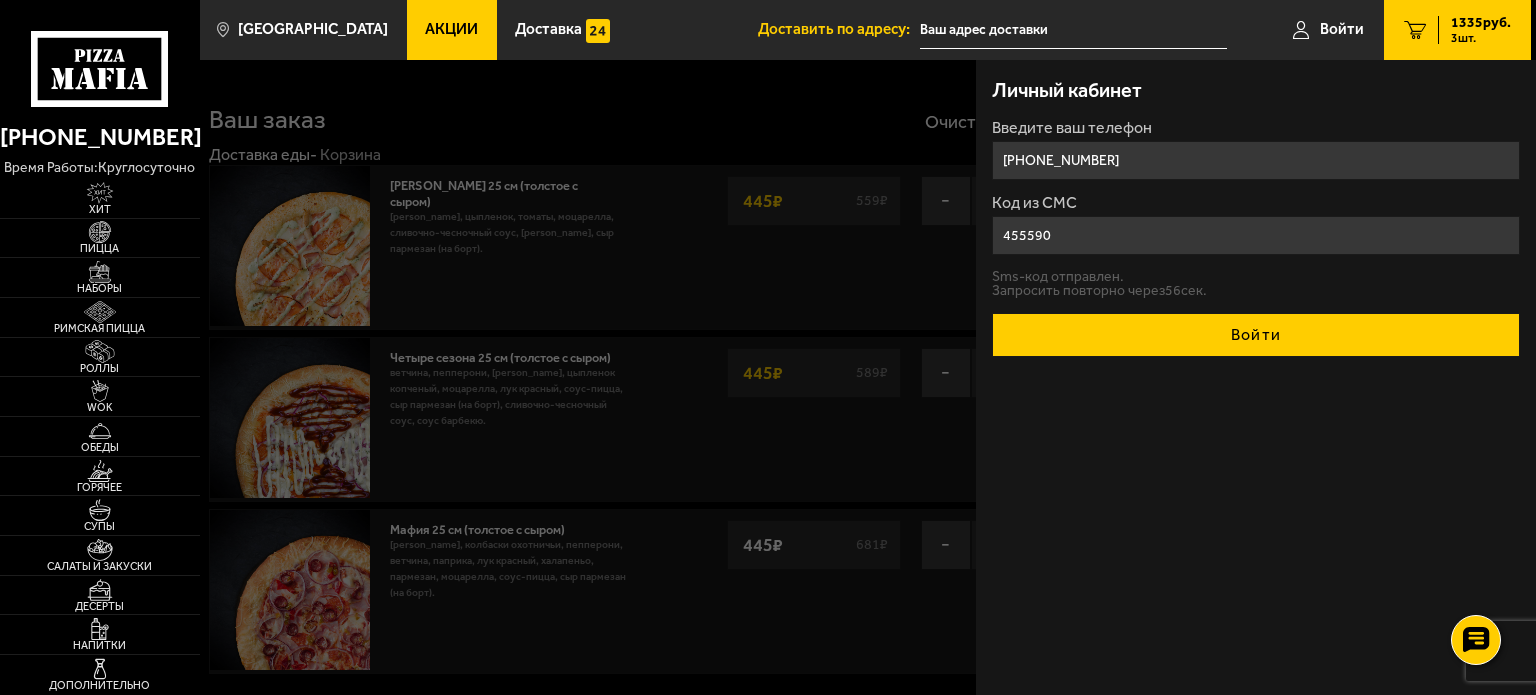 type on "455590" 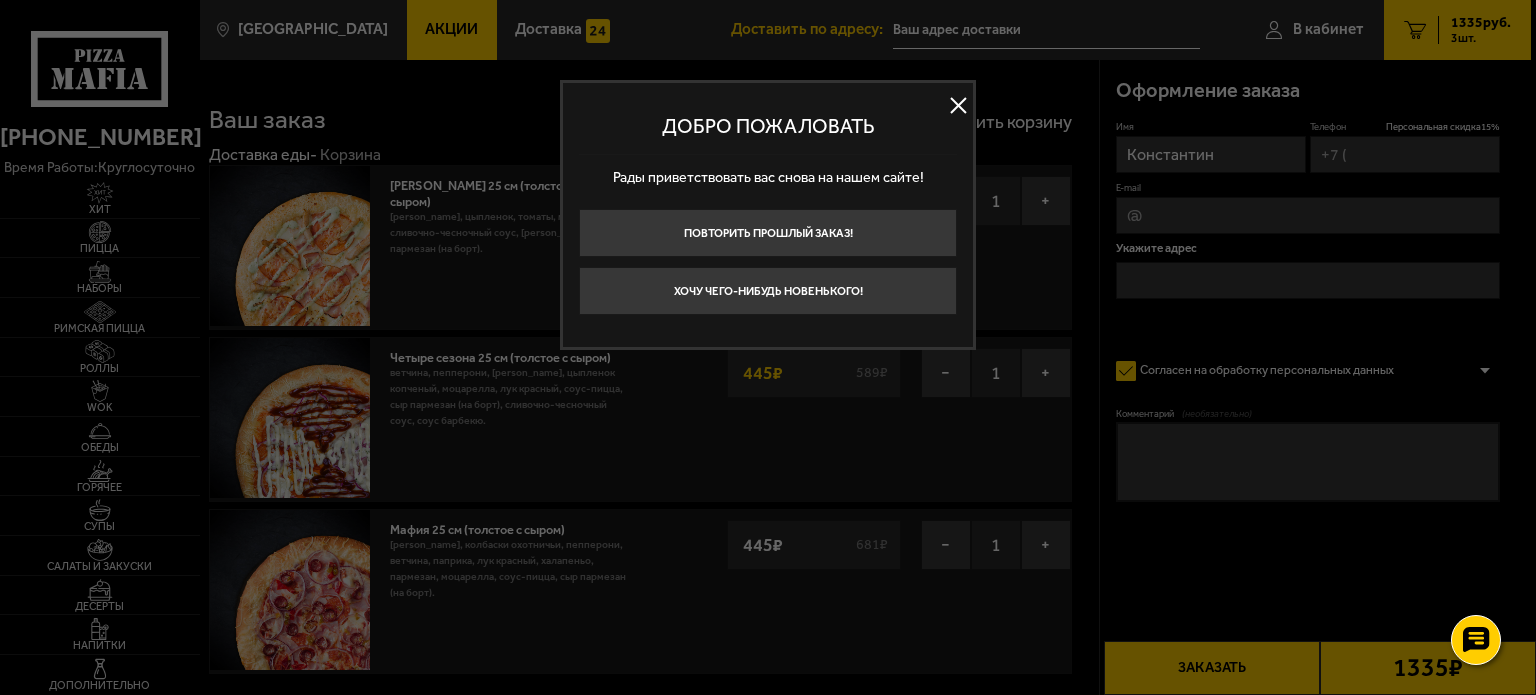 type on "+7 (921) 574-35-06" 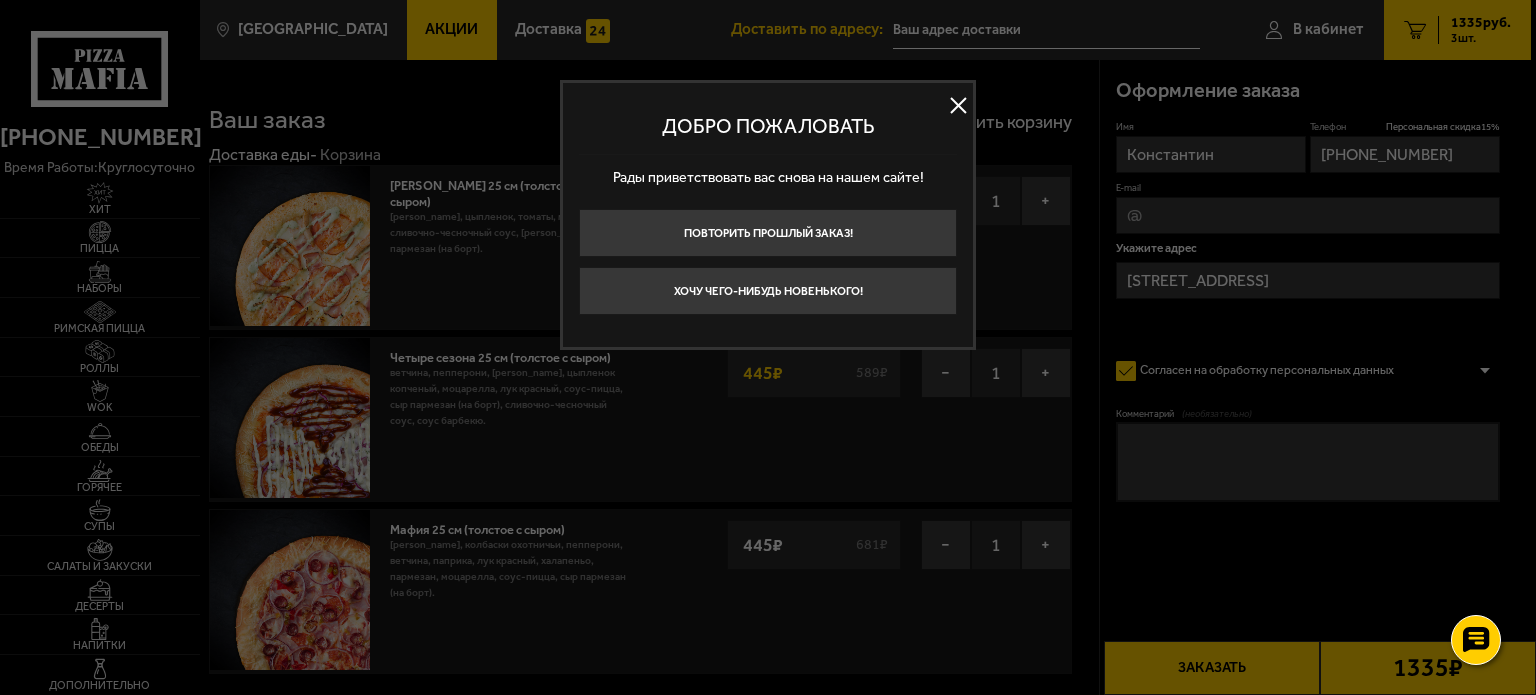 type on "[PERSON_NAME][STREET_ADDRESS]" 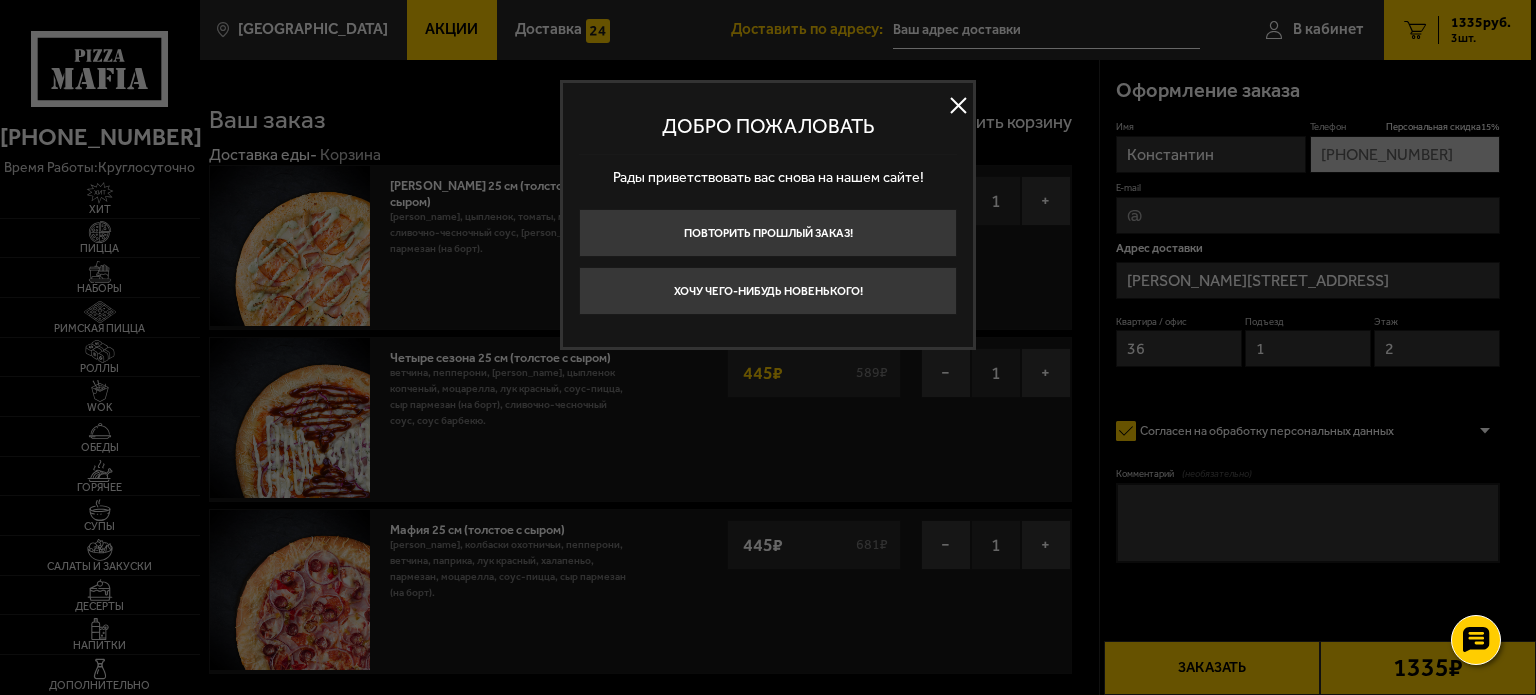 click at bounding box center [958, 106] 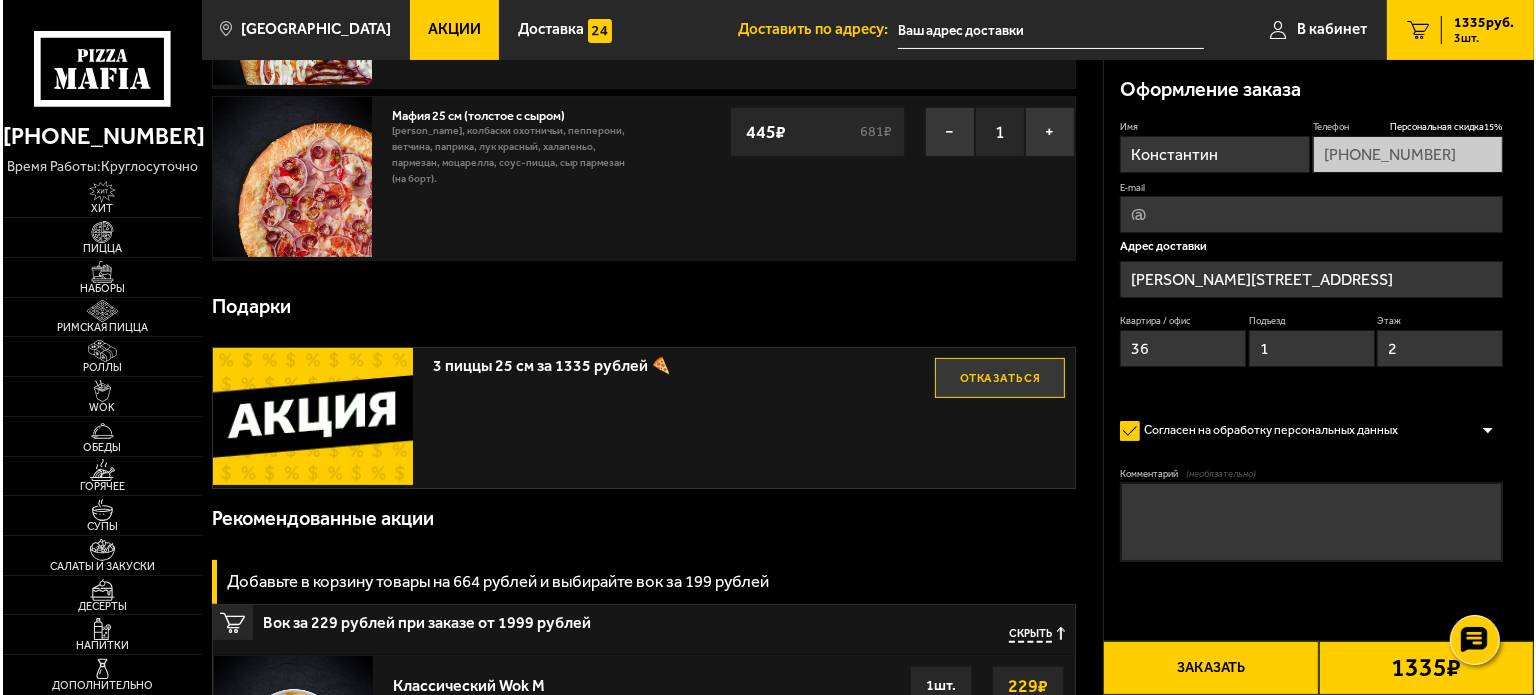scroll, scrollTop: 0, scrollLeft: 0, axis: both 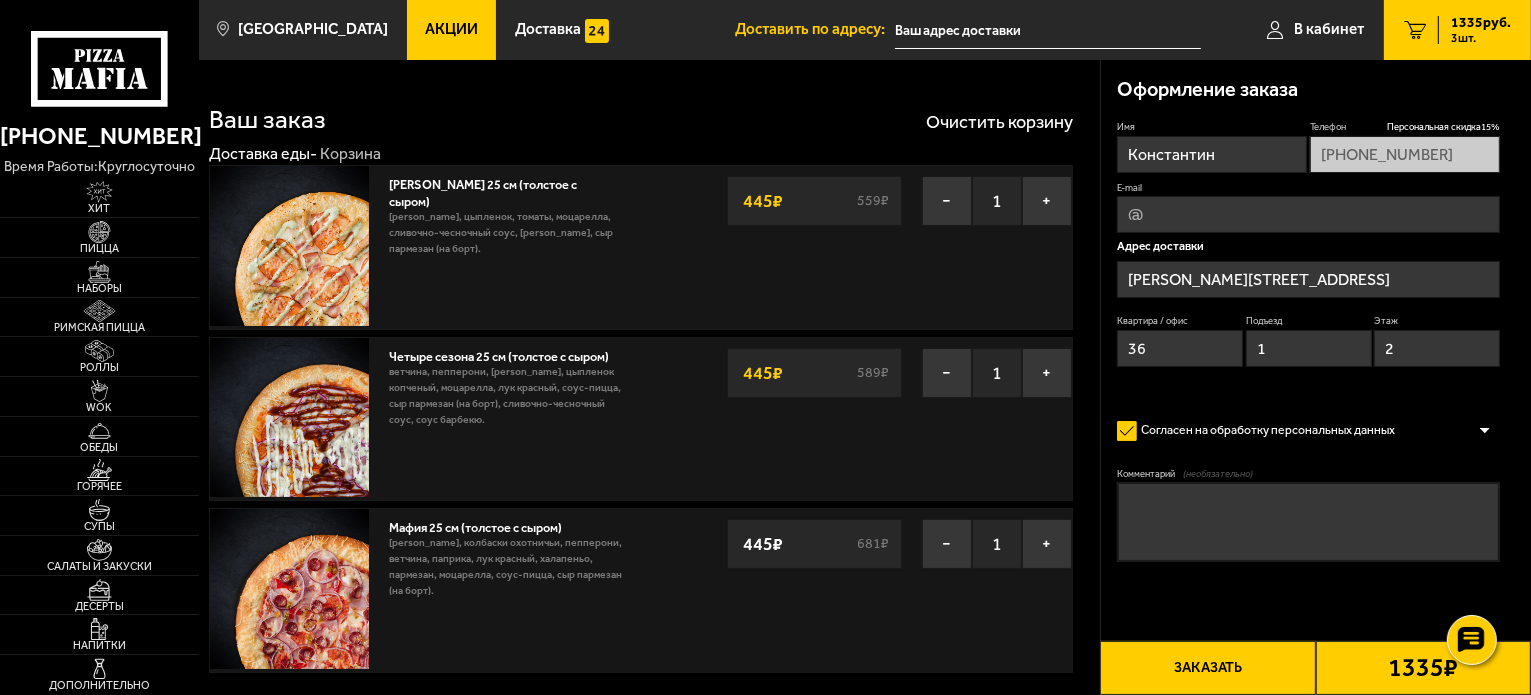 click on "Комментарий   (необязательно)" at bounding box center (1308, 522) 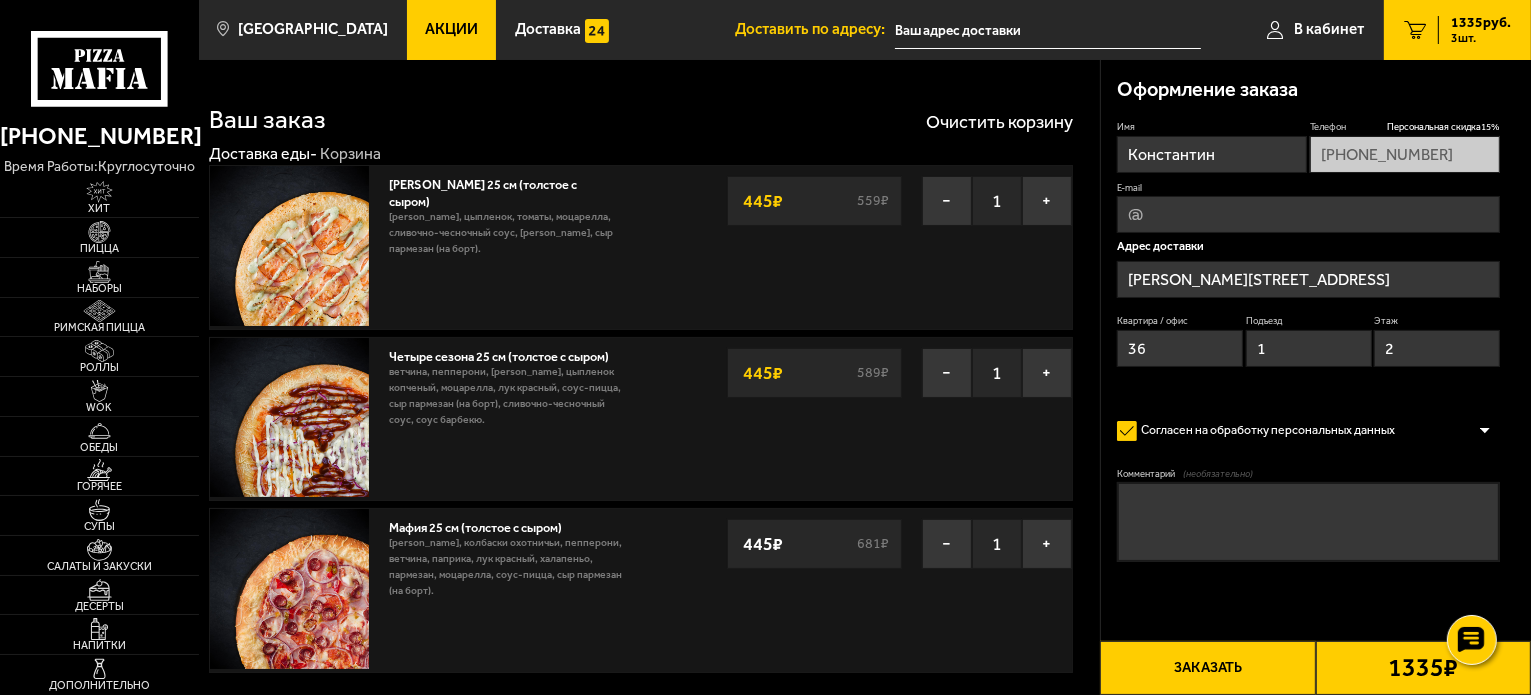 click on "[PERSON_NAME][STREET_ADDRESS]" at bounding box center [1308, 279] 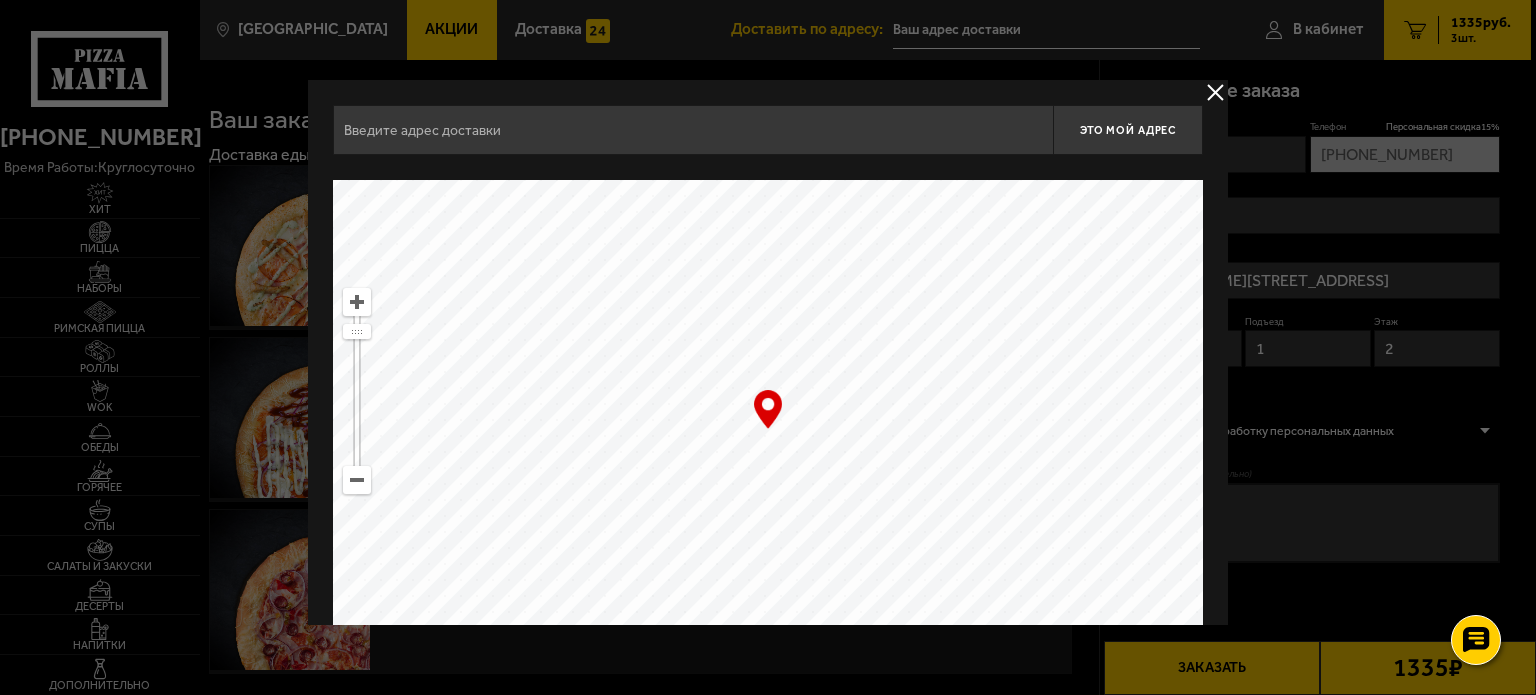 type on "[PERSON_NAME][STREET_ADDRESS]" 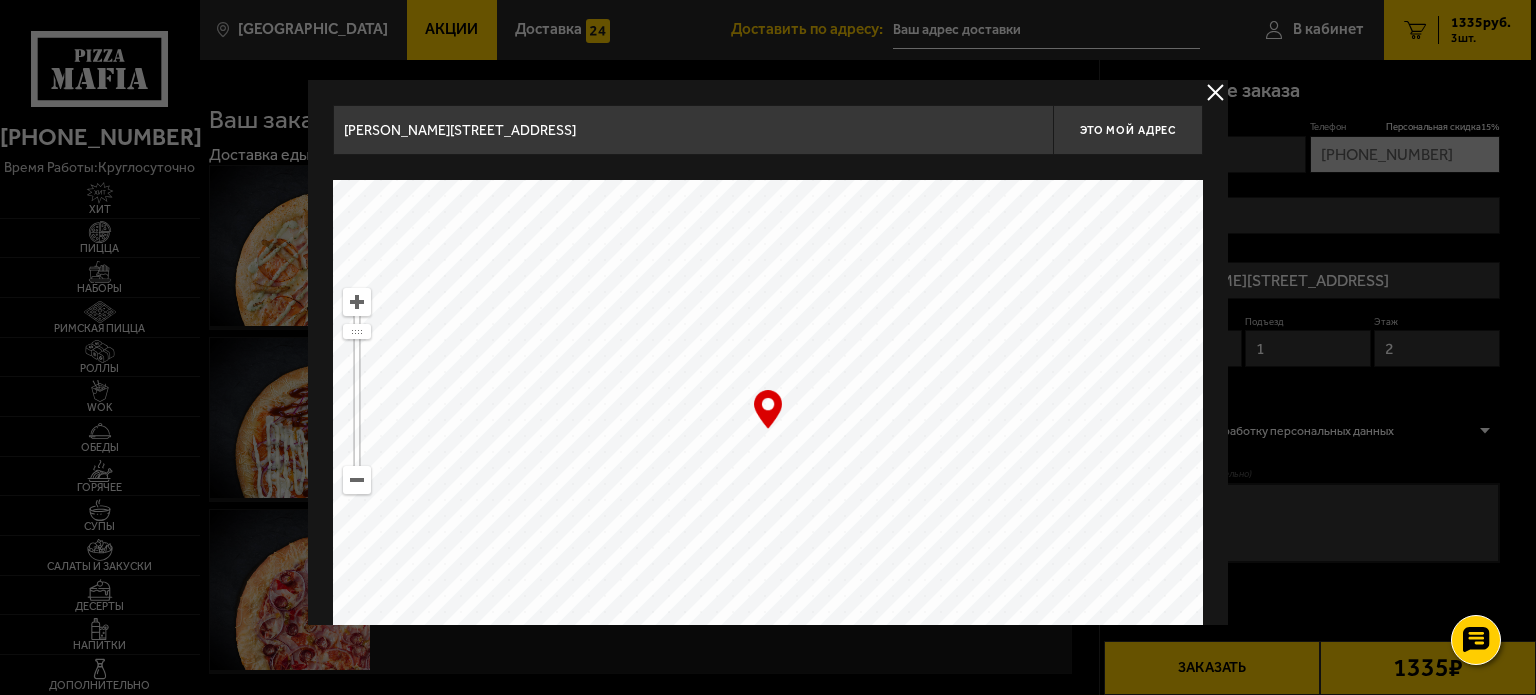 click at bounding box center [357, 480] 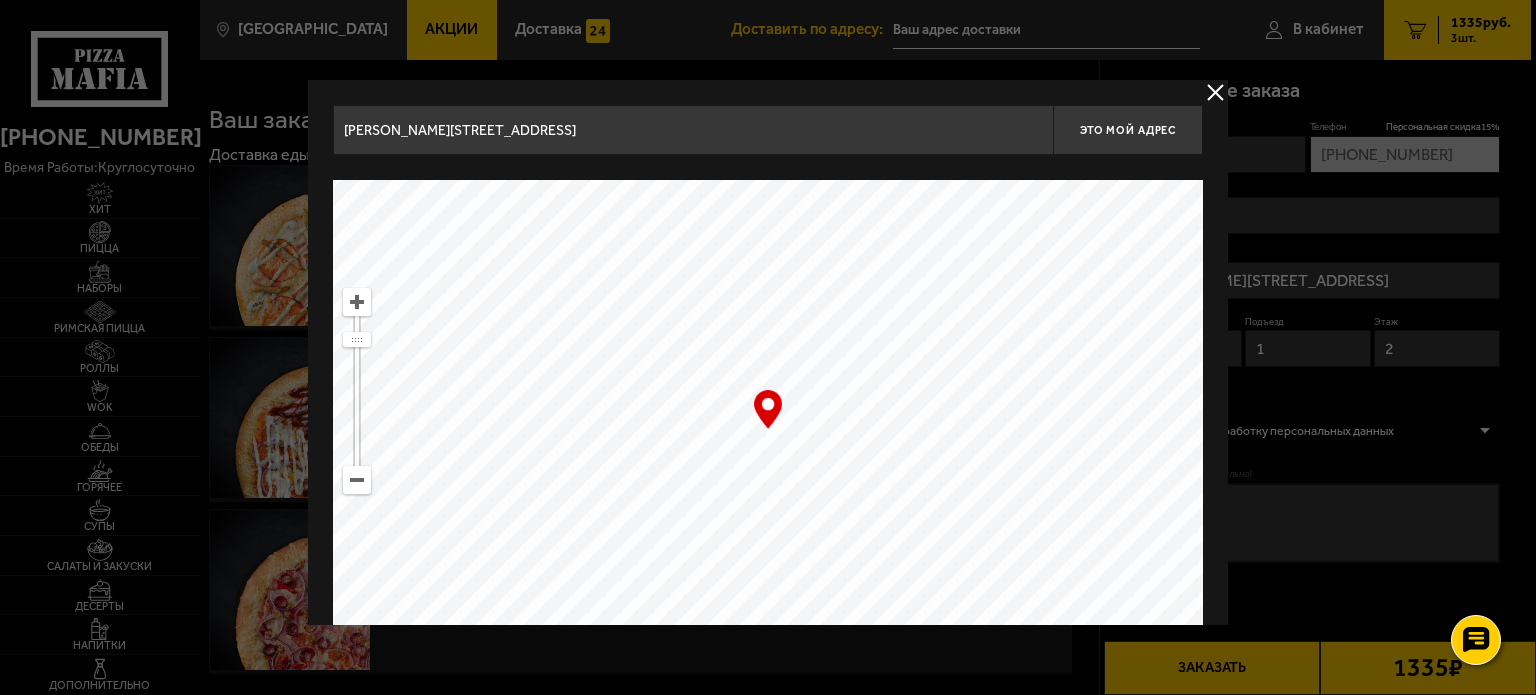 click at bounding box center [357, 480] 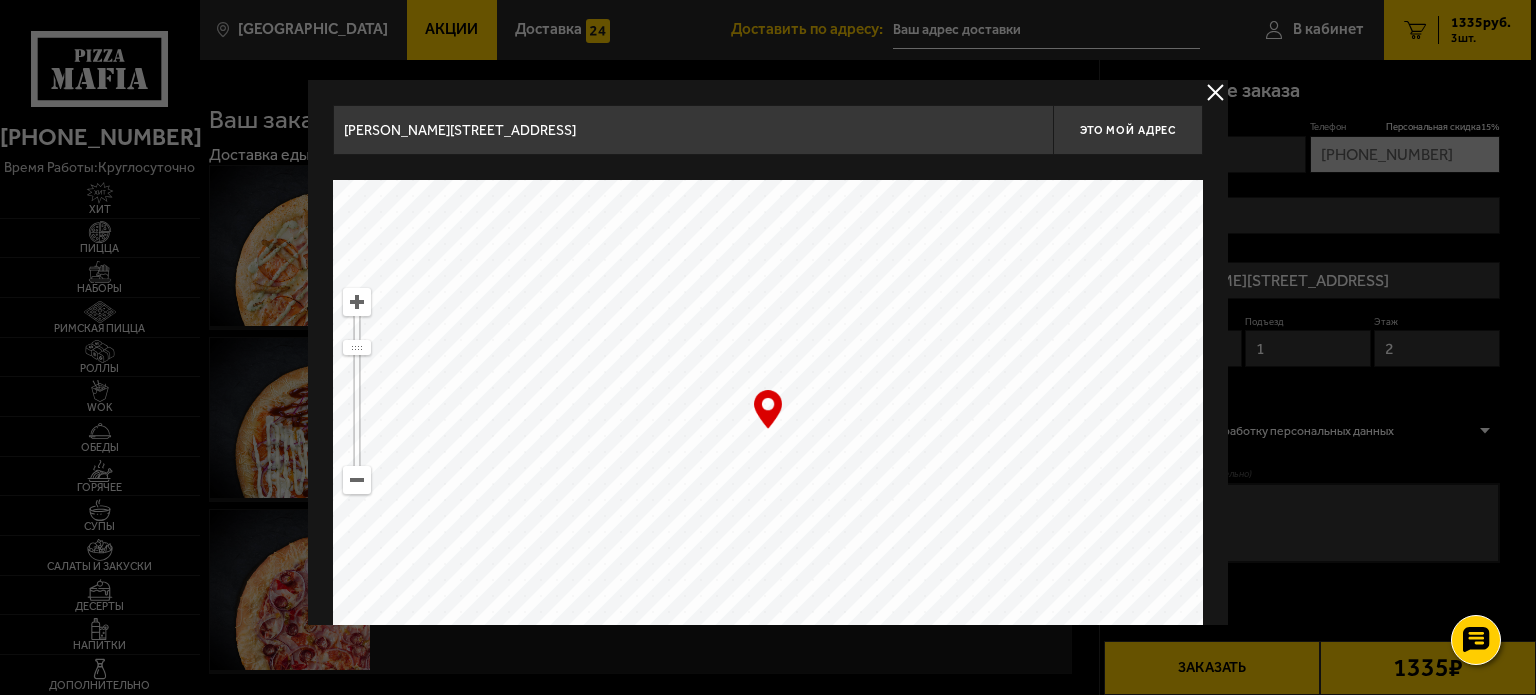 drag, startPoint x: 496, startPoint y: 351, endPoint x: 1156, endPoint y: 514, distance: 679.83014 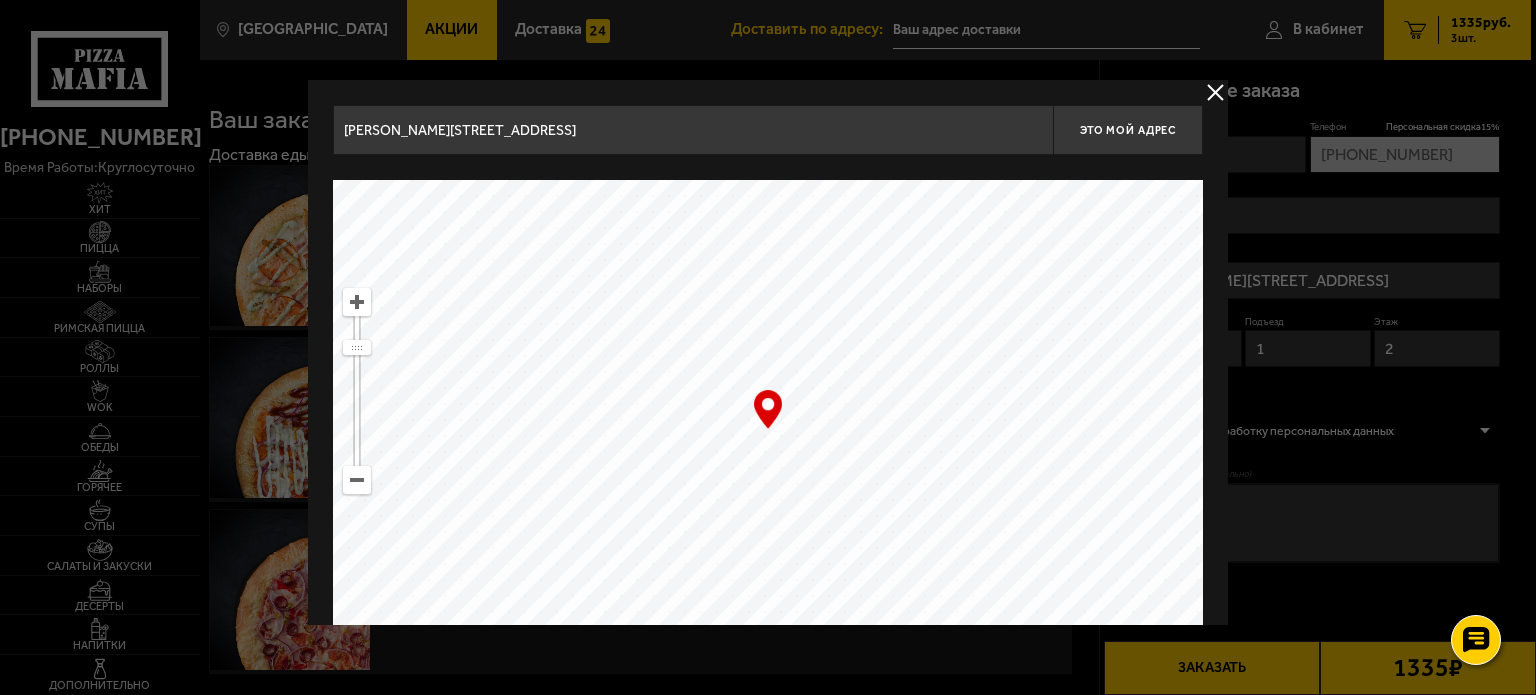 type on "6-я линия Васильевского острова, 13В" 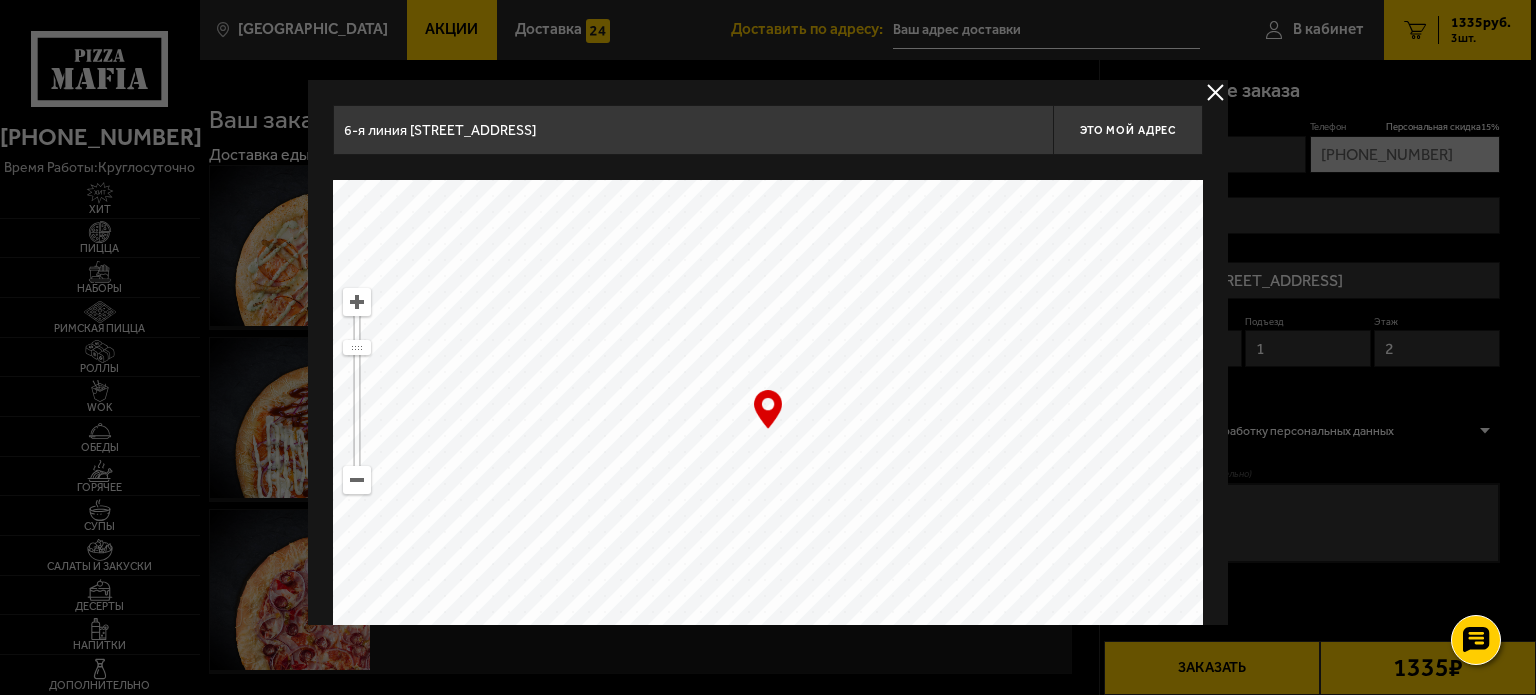 drag, startPoint x: 696, startPoint y: 525, endPoint x: 817, endPoint y: 450, distance: 142.3587 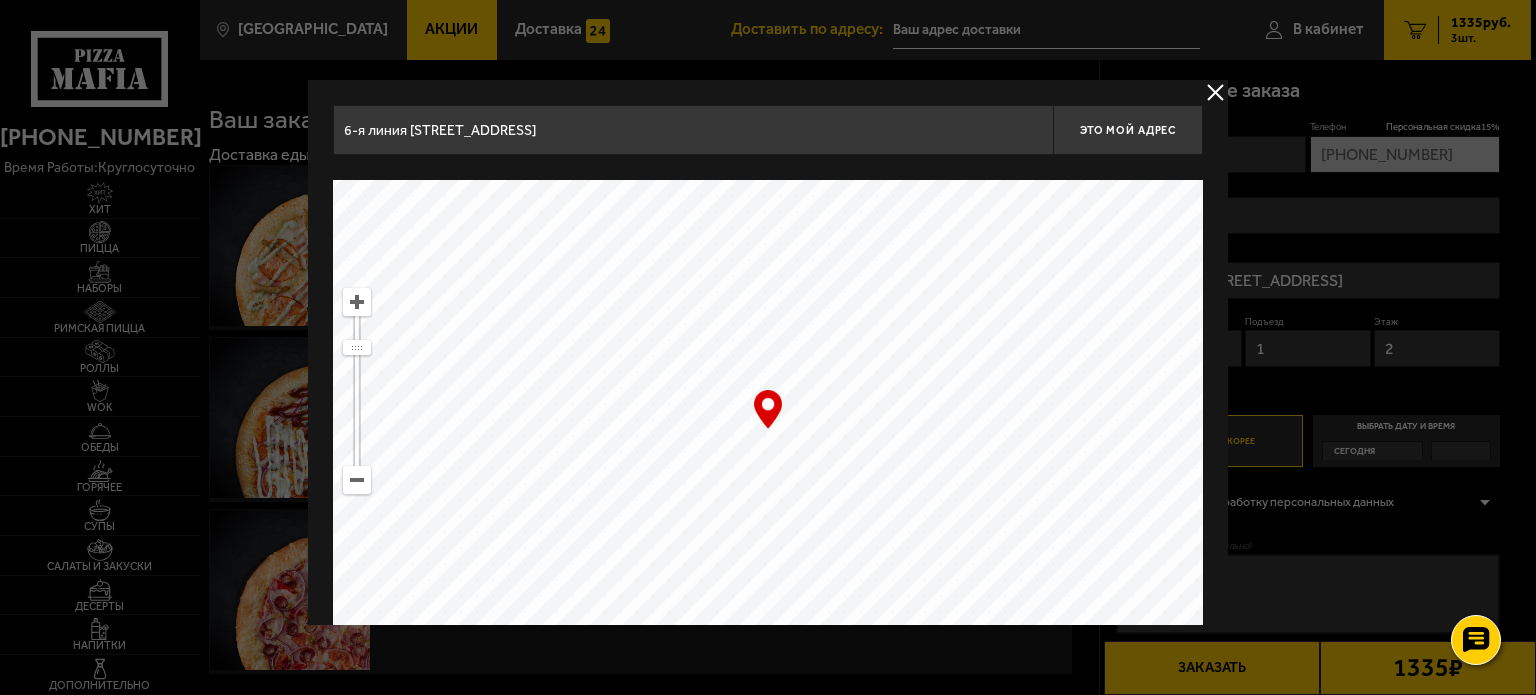 click at bounding box center (357, 391) 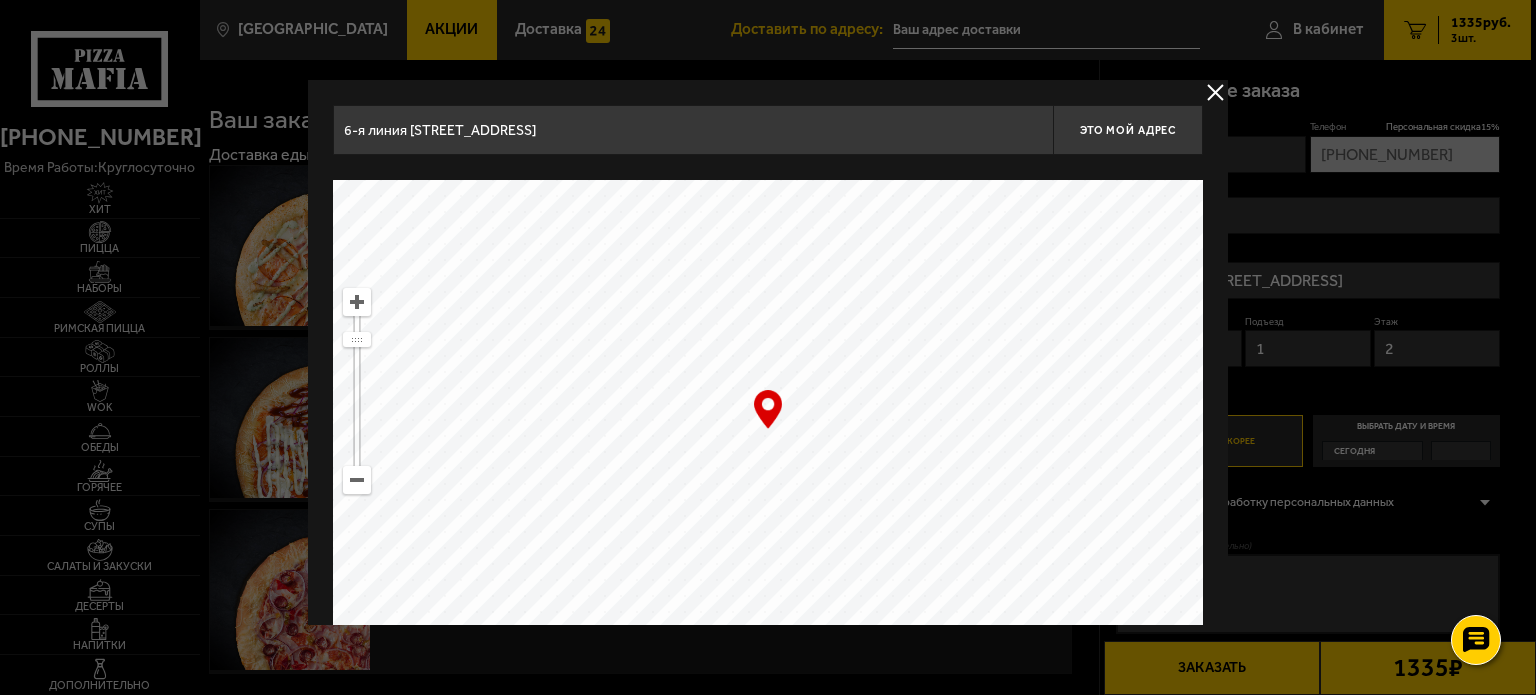 drag, startPoint x: 558, startPoint y: 447, endPoint x: 588, endPoint y: 303, distance: 147.09181 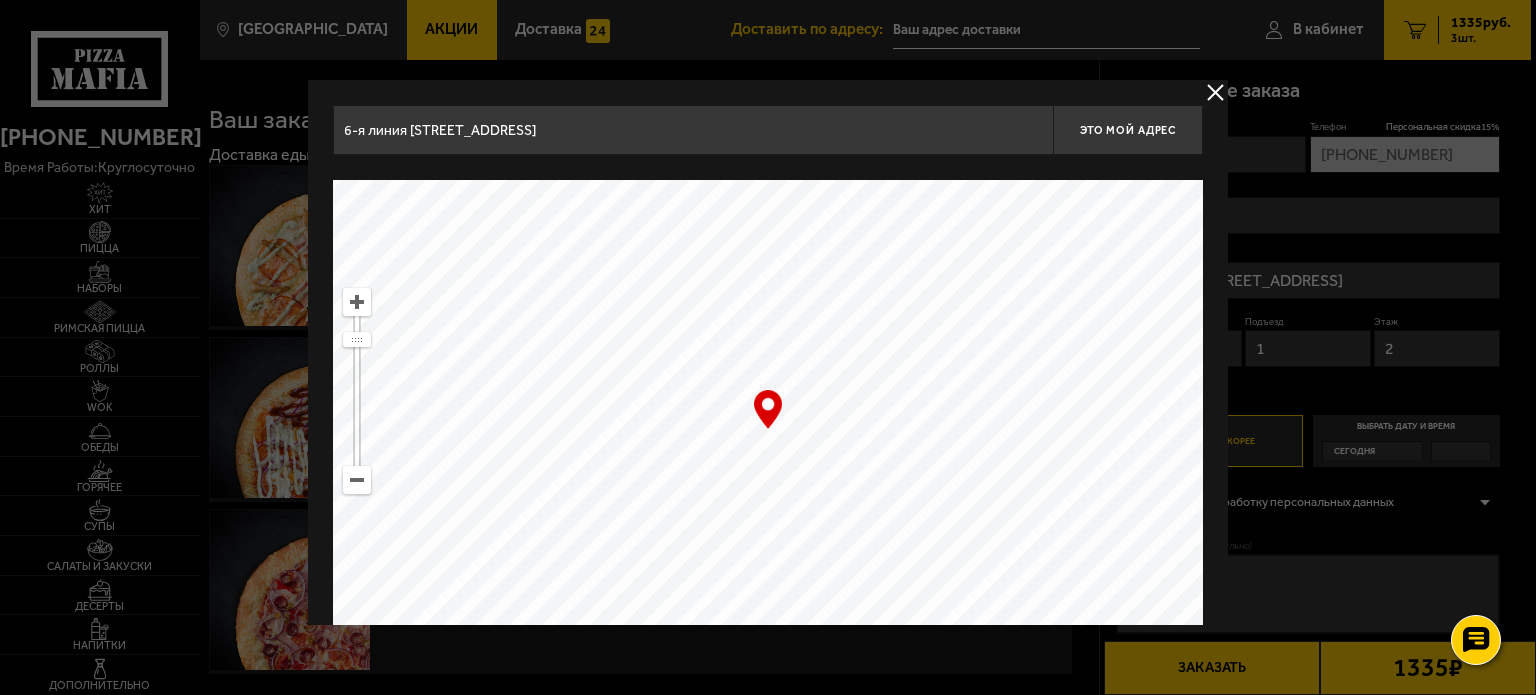 type on "18-я линия Васильевского острова, 11Б" 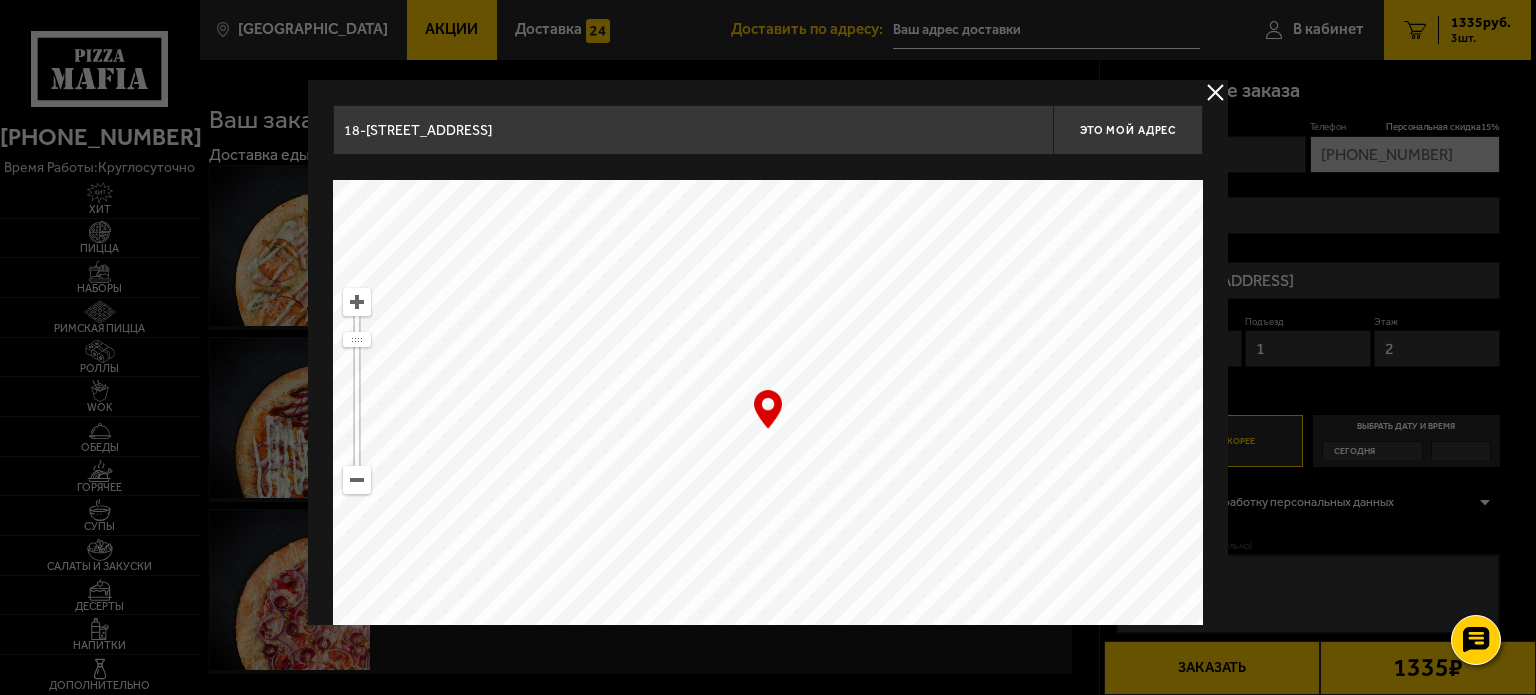 type on "Большой проспект Васильевского острова, 56" 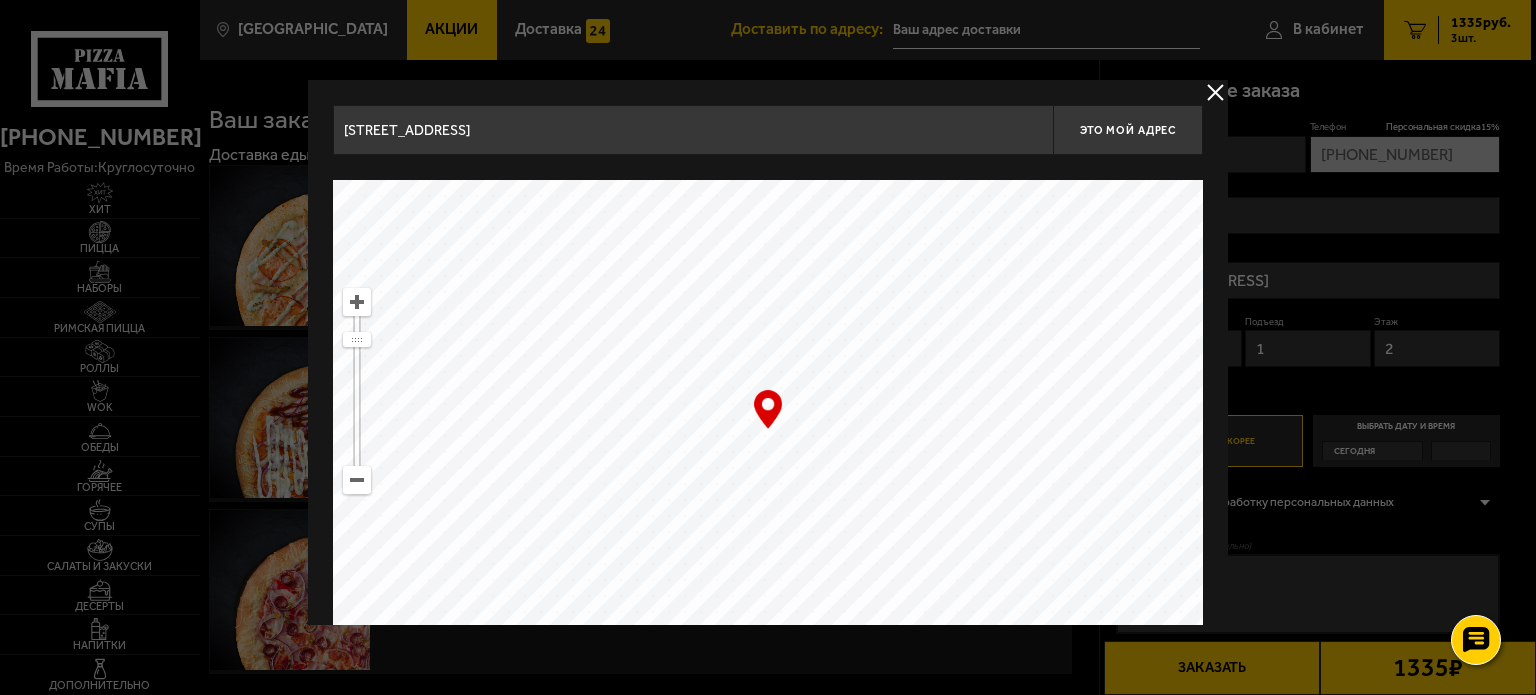 drag, startPoint x: 713, startPoint y: 357, endPoint x: 800, endPoint y: 352, distance: 87.14356 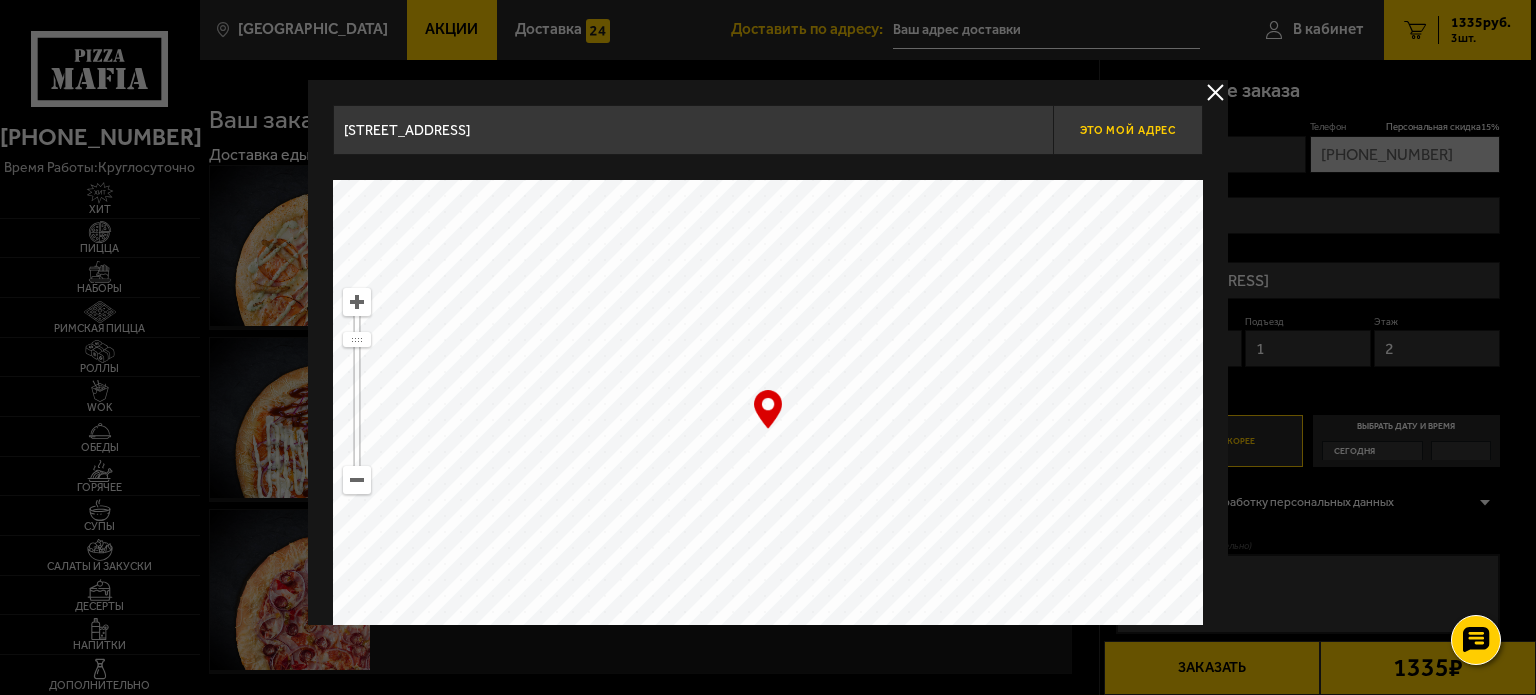 click on "Это мой адрес" at bounding box center (1128, 130) 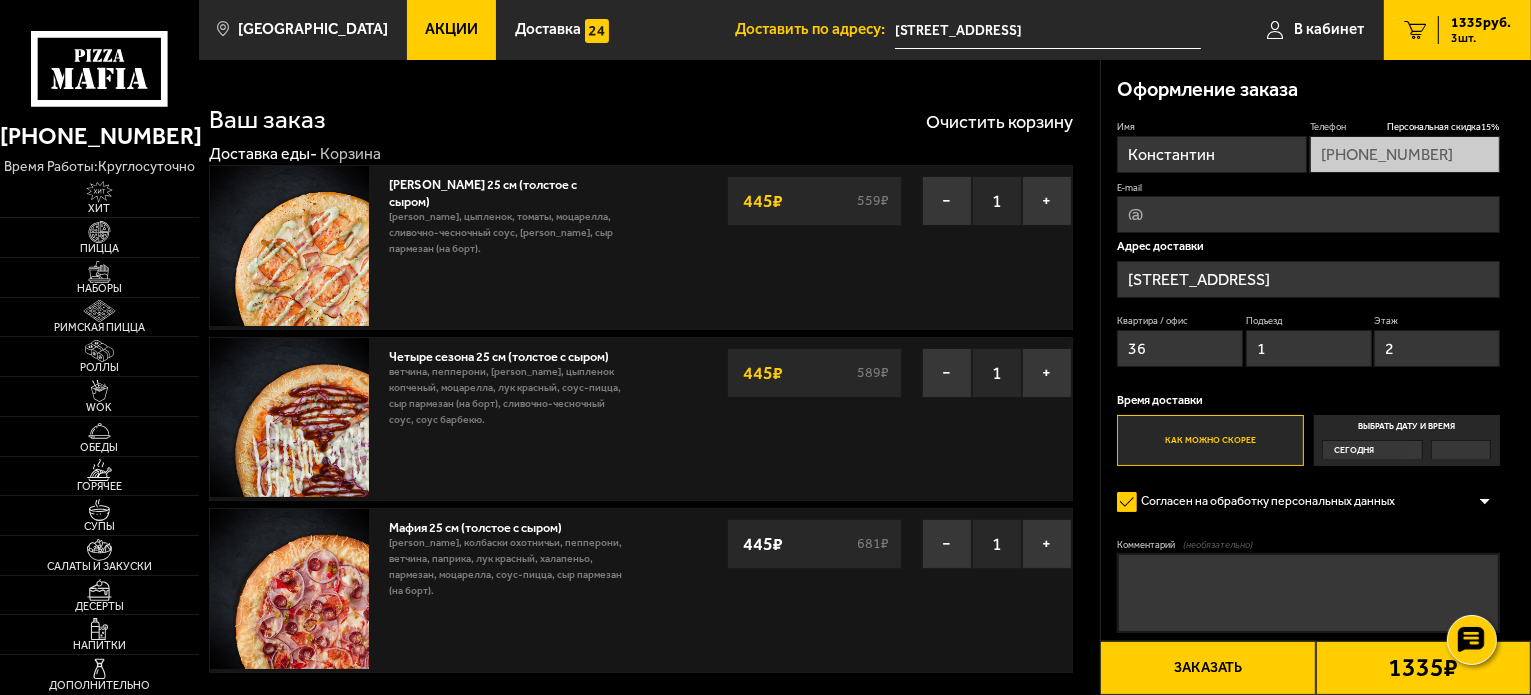 click on "36" at bounding box center (1180, 348) 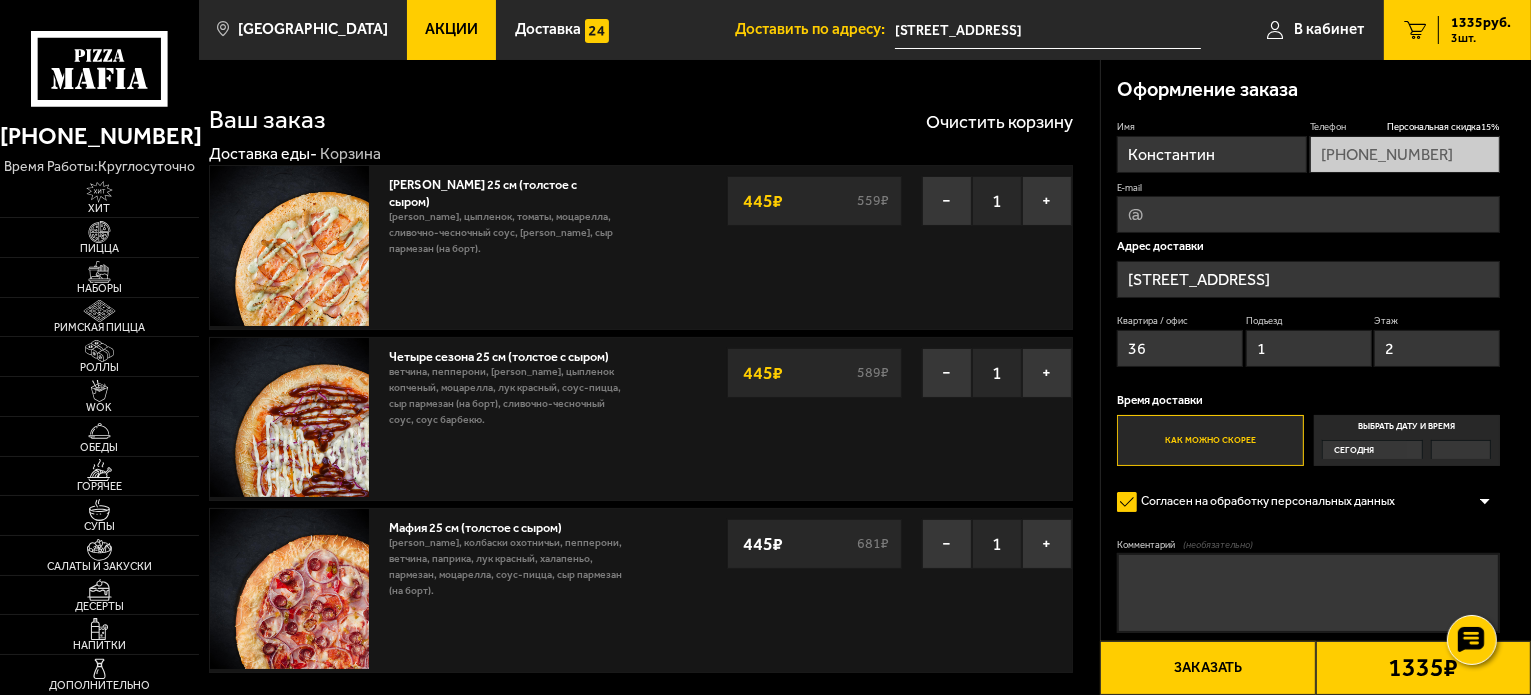 type on "3" 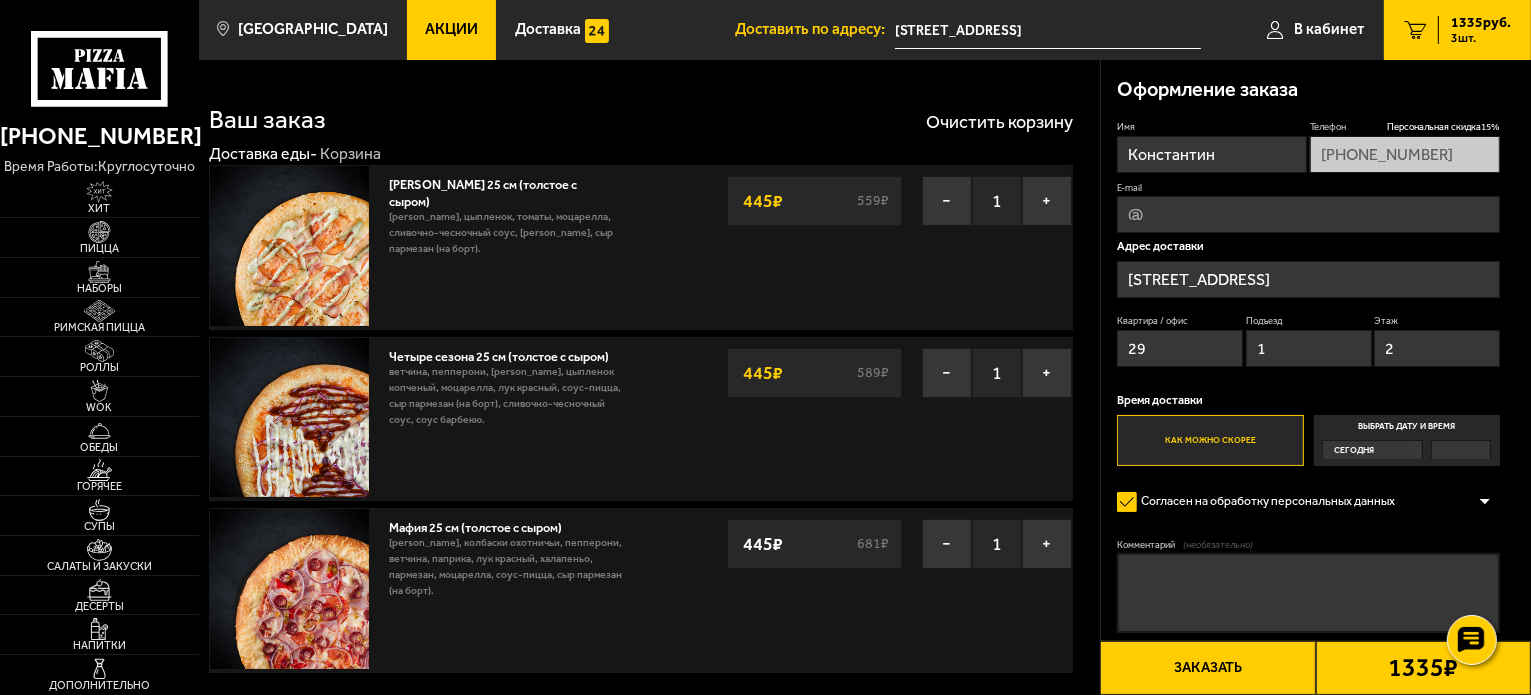 type on "29" 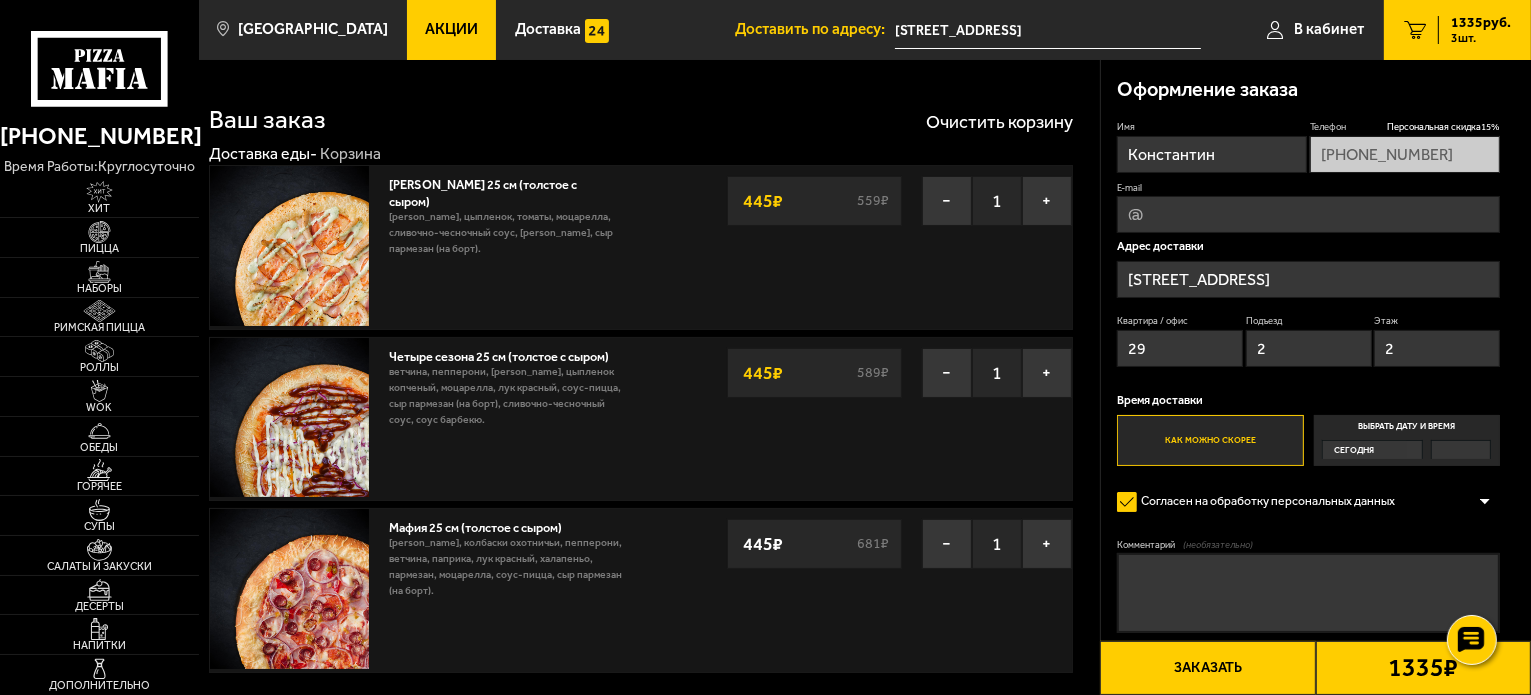 type on "2" 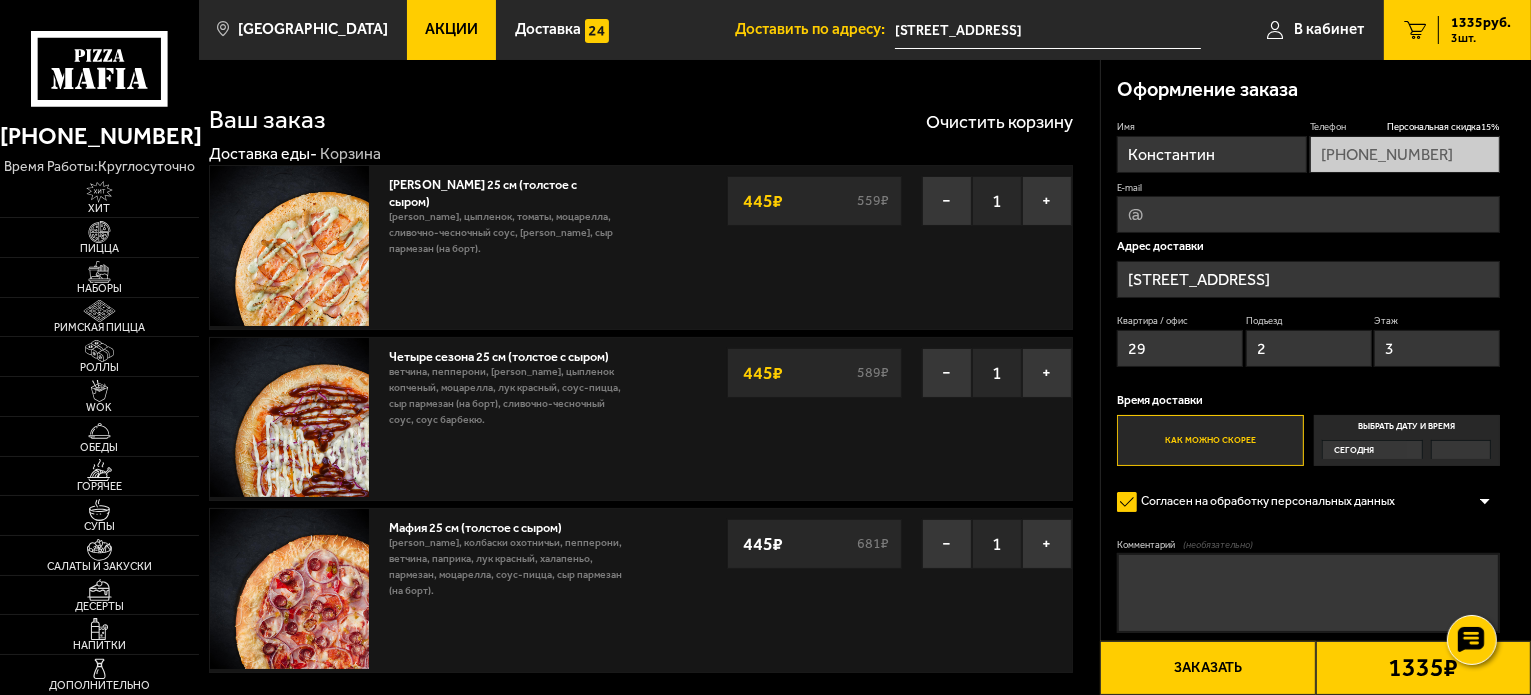 type on "3" 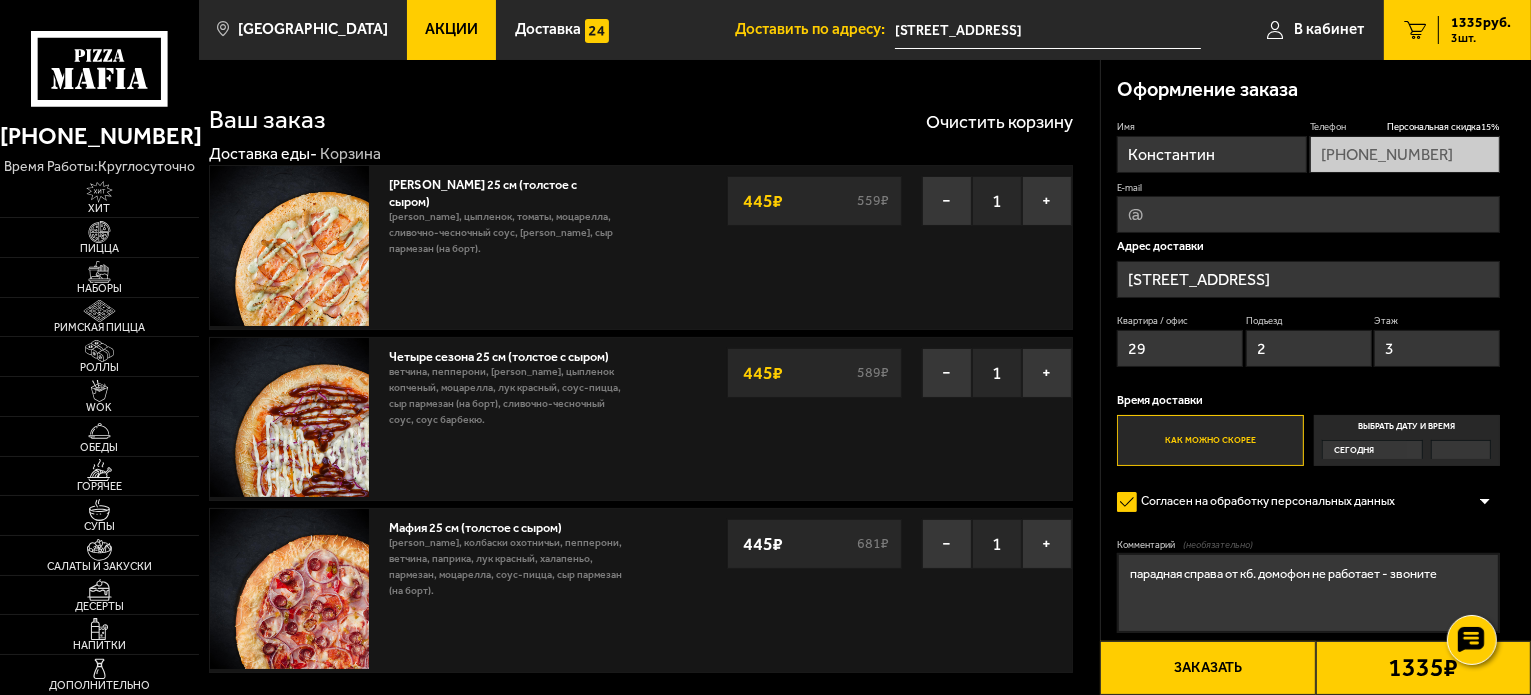 type on "парадная справа от кб. домофон не работает - звоните" 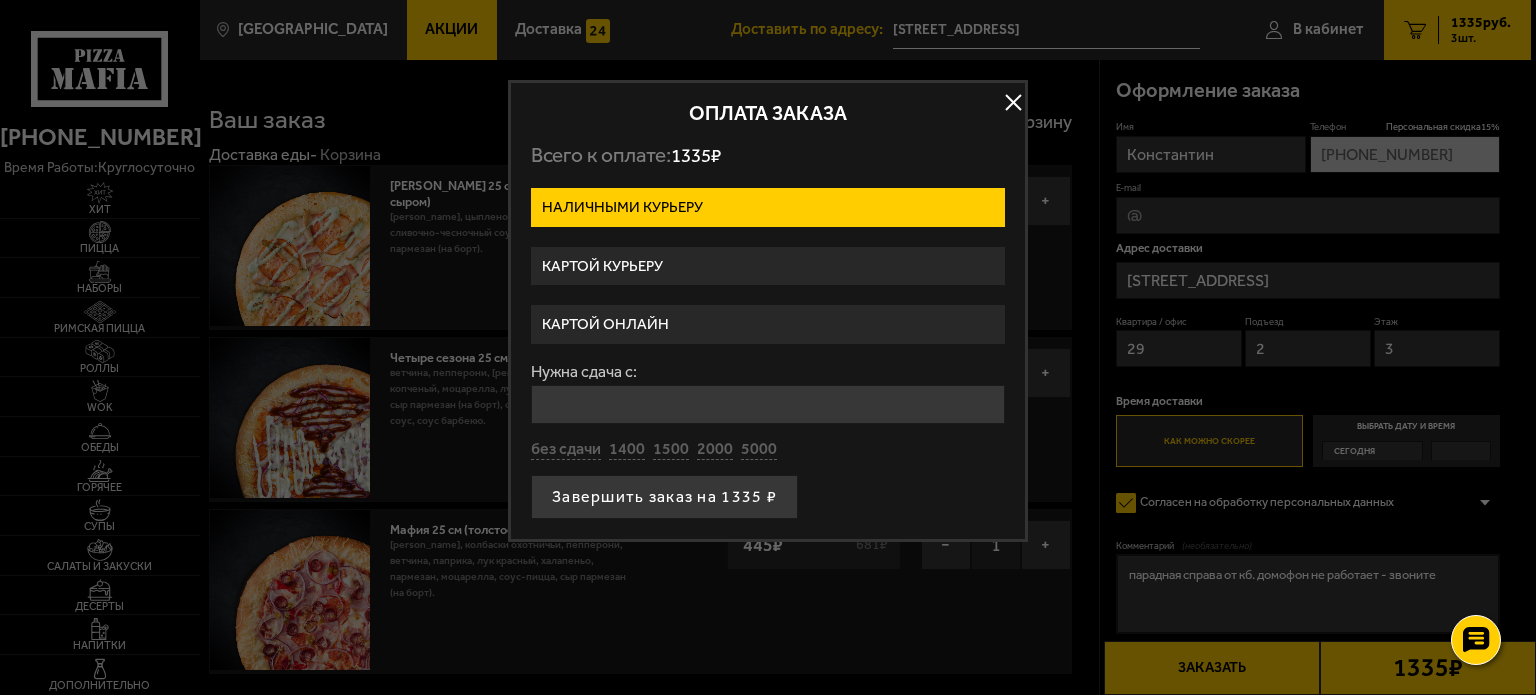 click on "Картой онлайн" at bounding box center [768, 324] 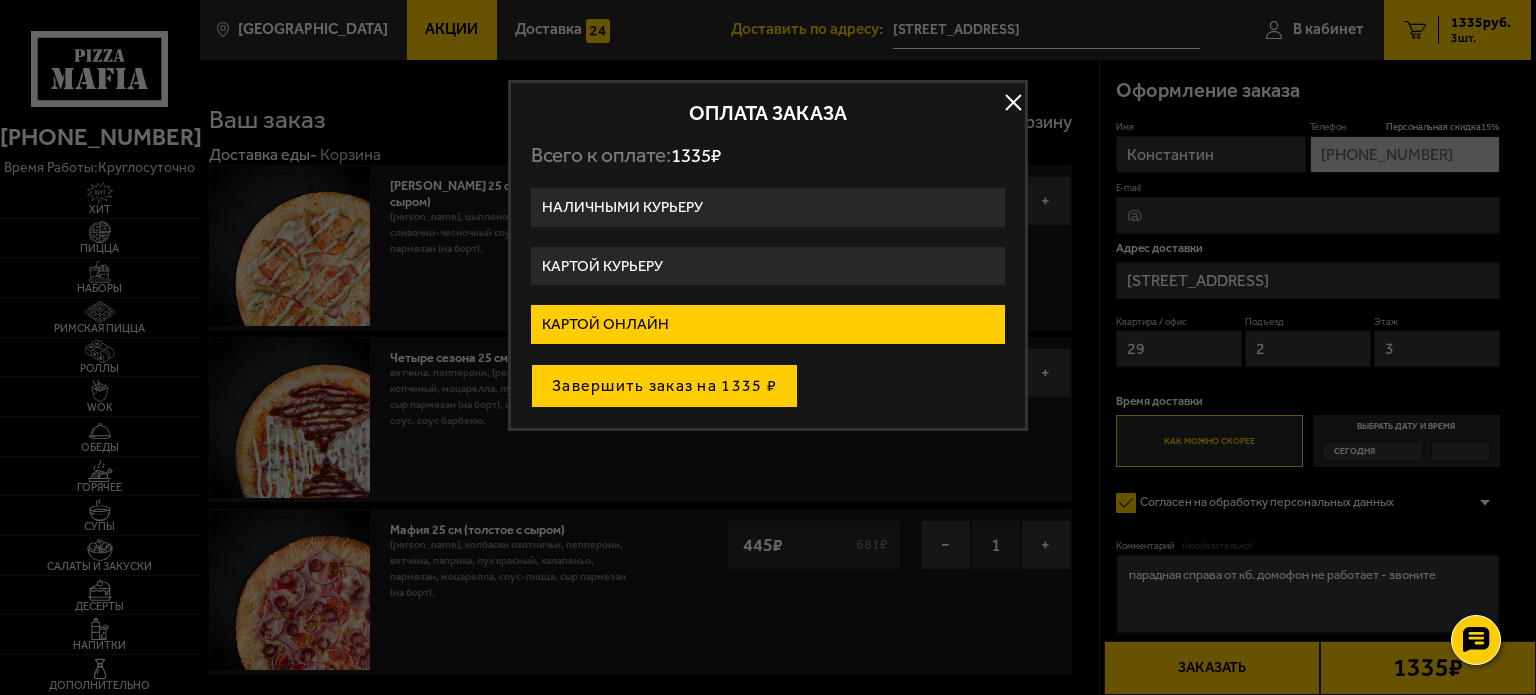 click on "Завершить заказ на 1335 ₽" at bounding box center [664, 386] 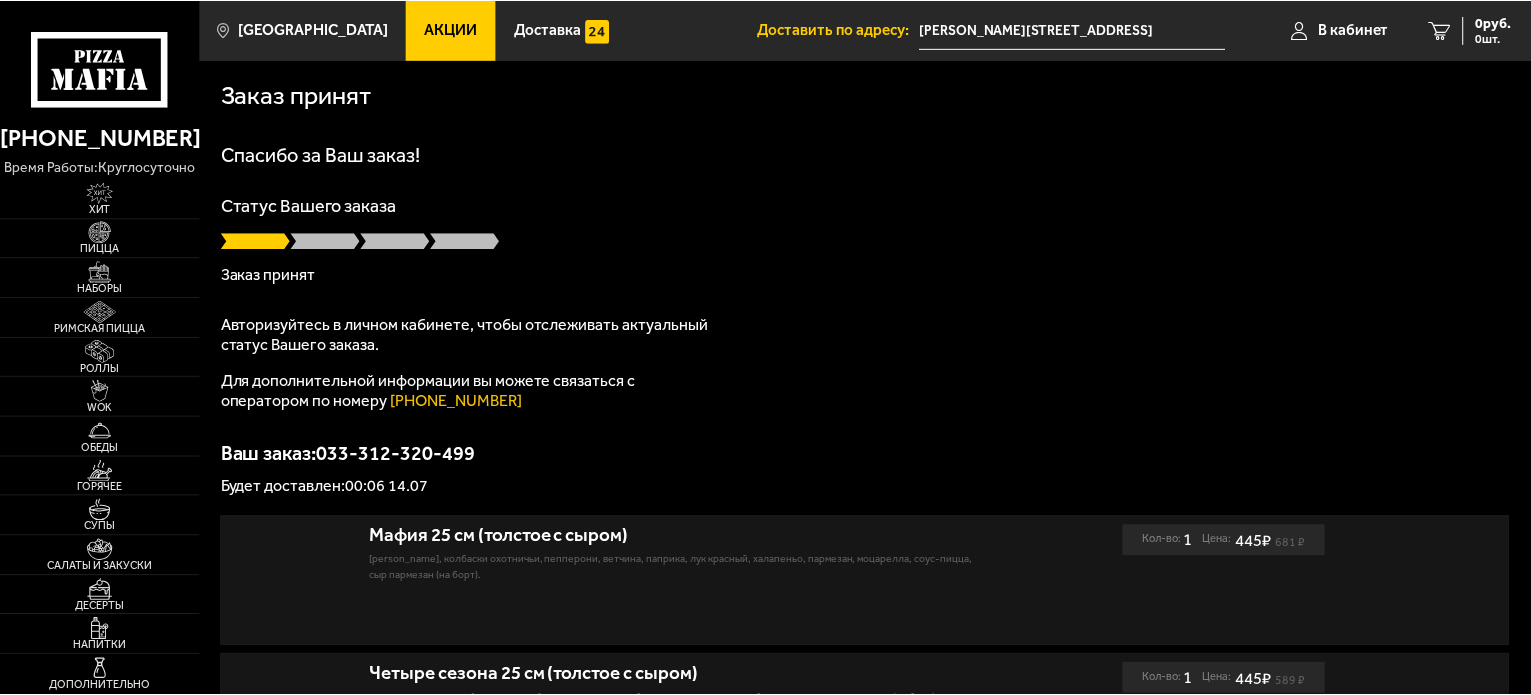 scroll, scrollTop: 0, scrollLeft: 0, axis: both 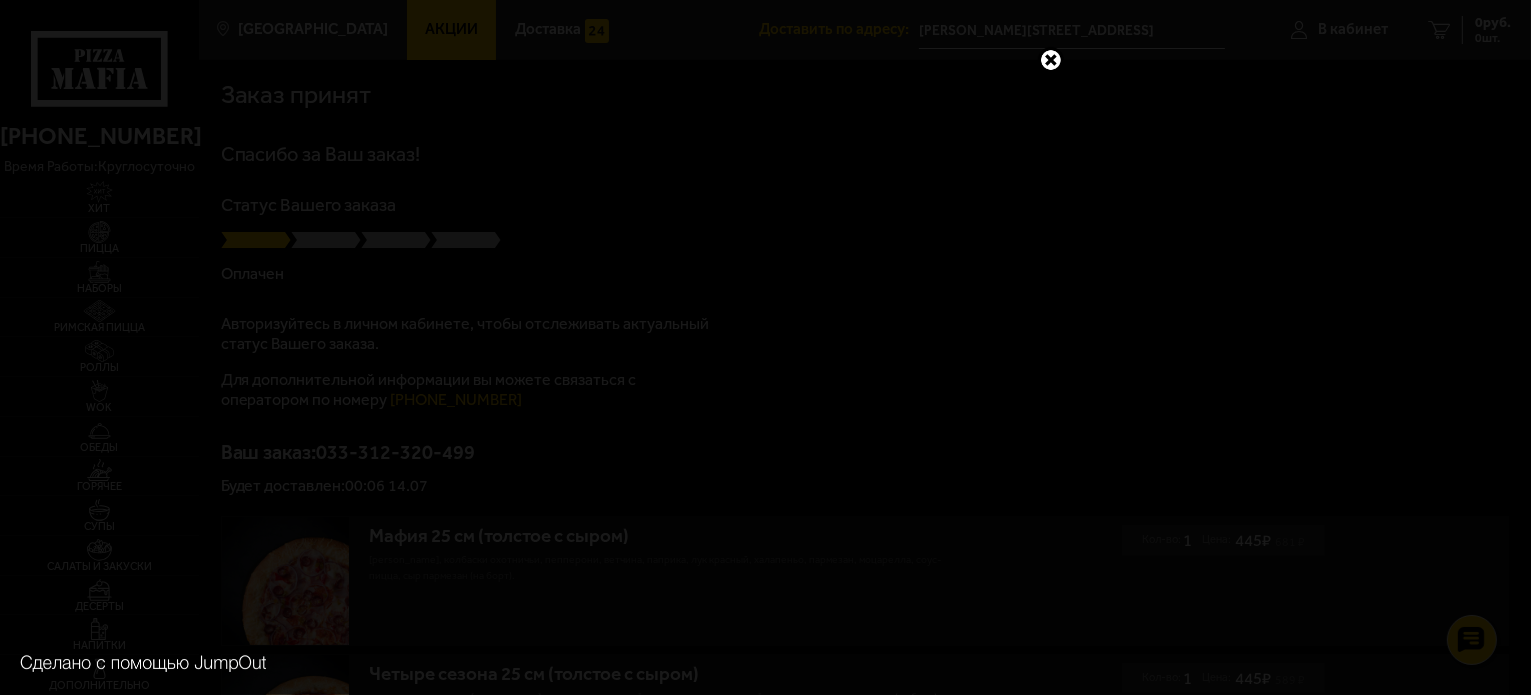 click at bounding box center (1051, 60) 